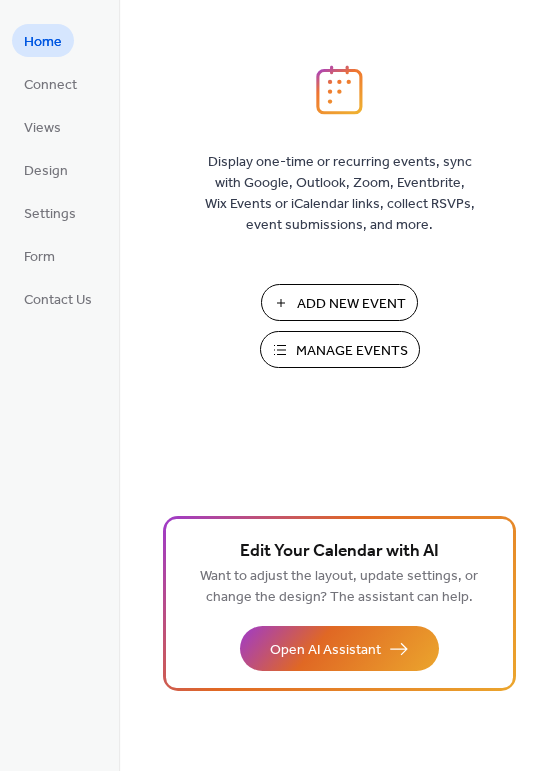 scroll, scrollTop: 0, scrollLeft: 0, axis: both 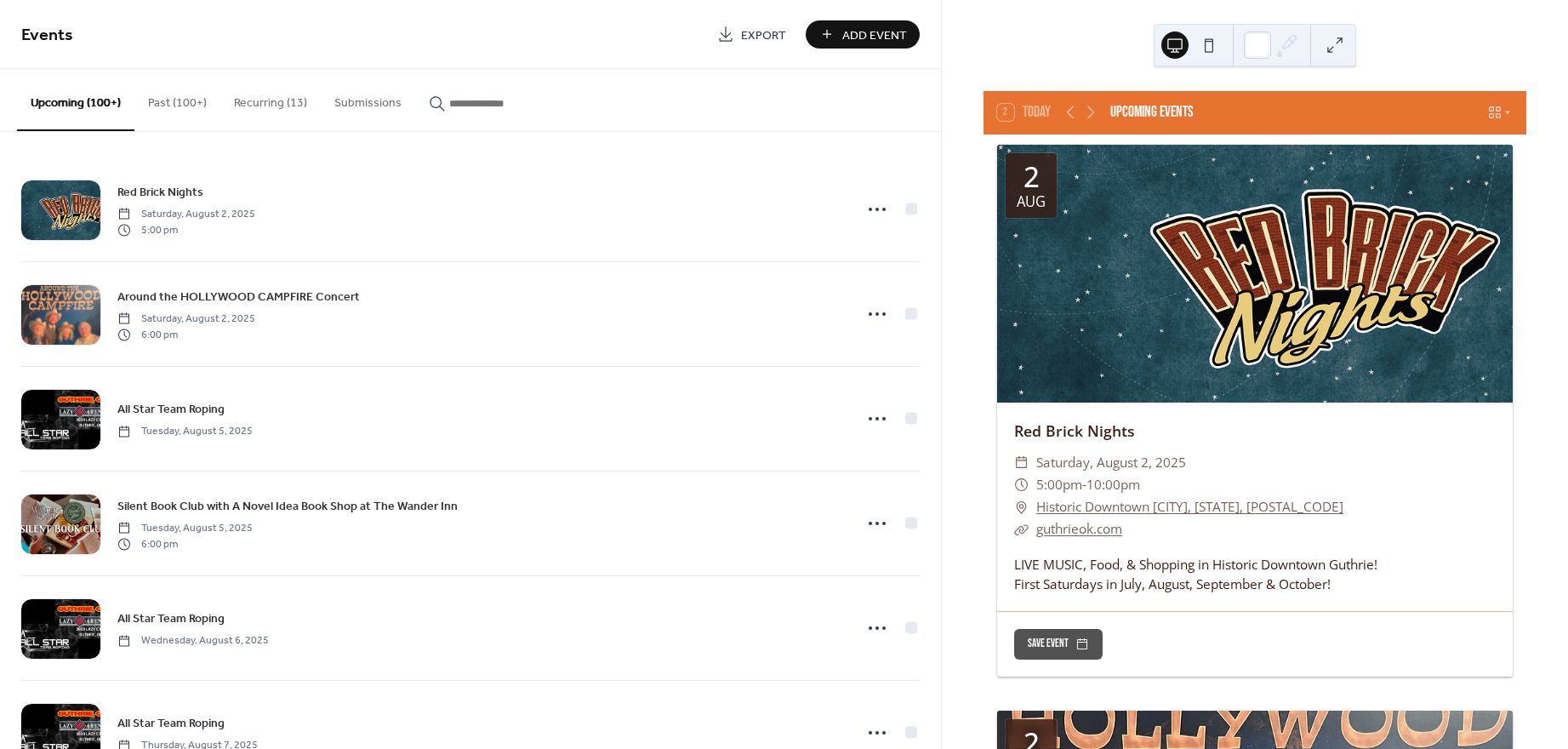 click on "Add Event" at bounding box center (875, 35) 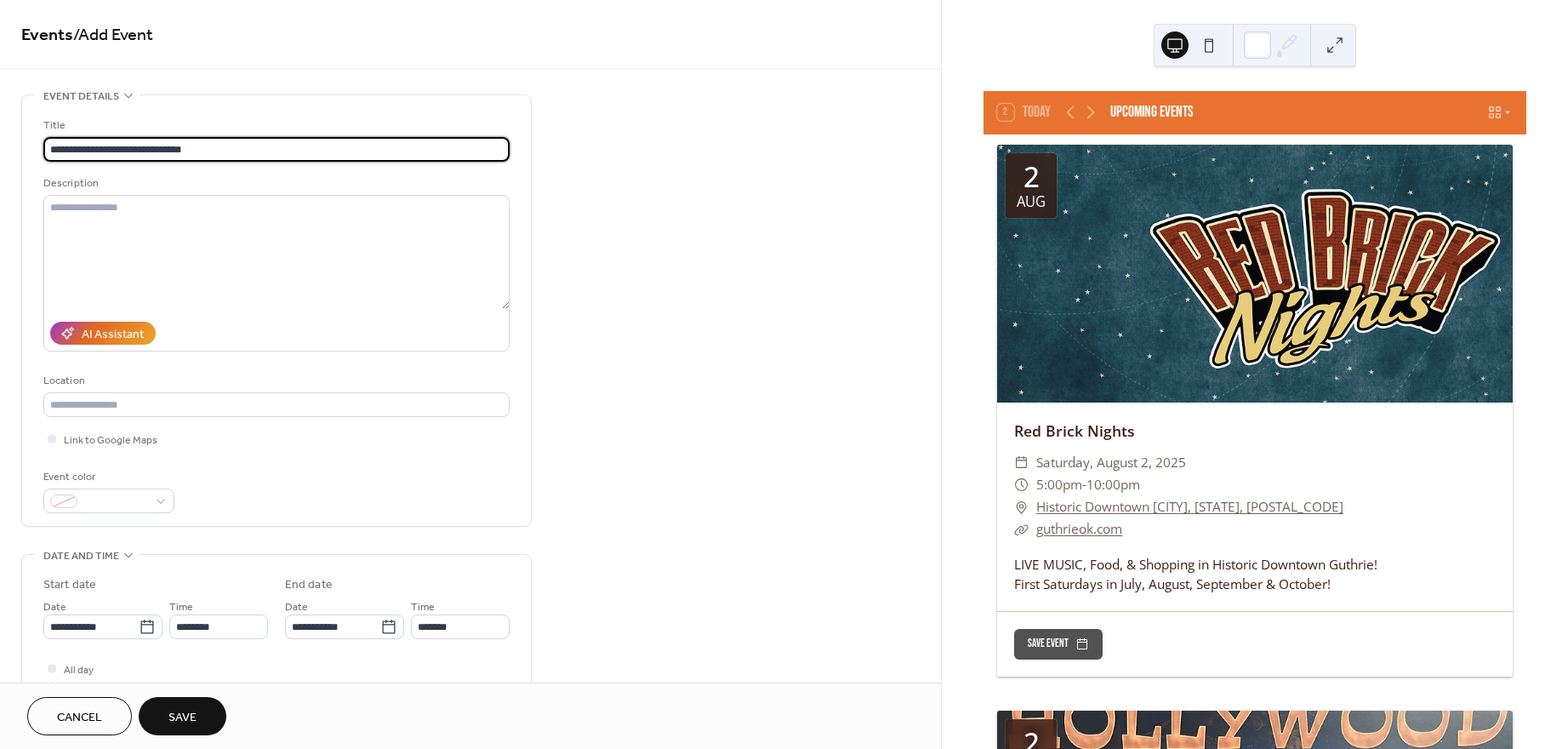 type on "**********" 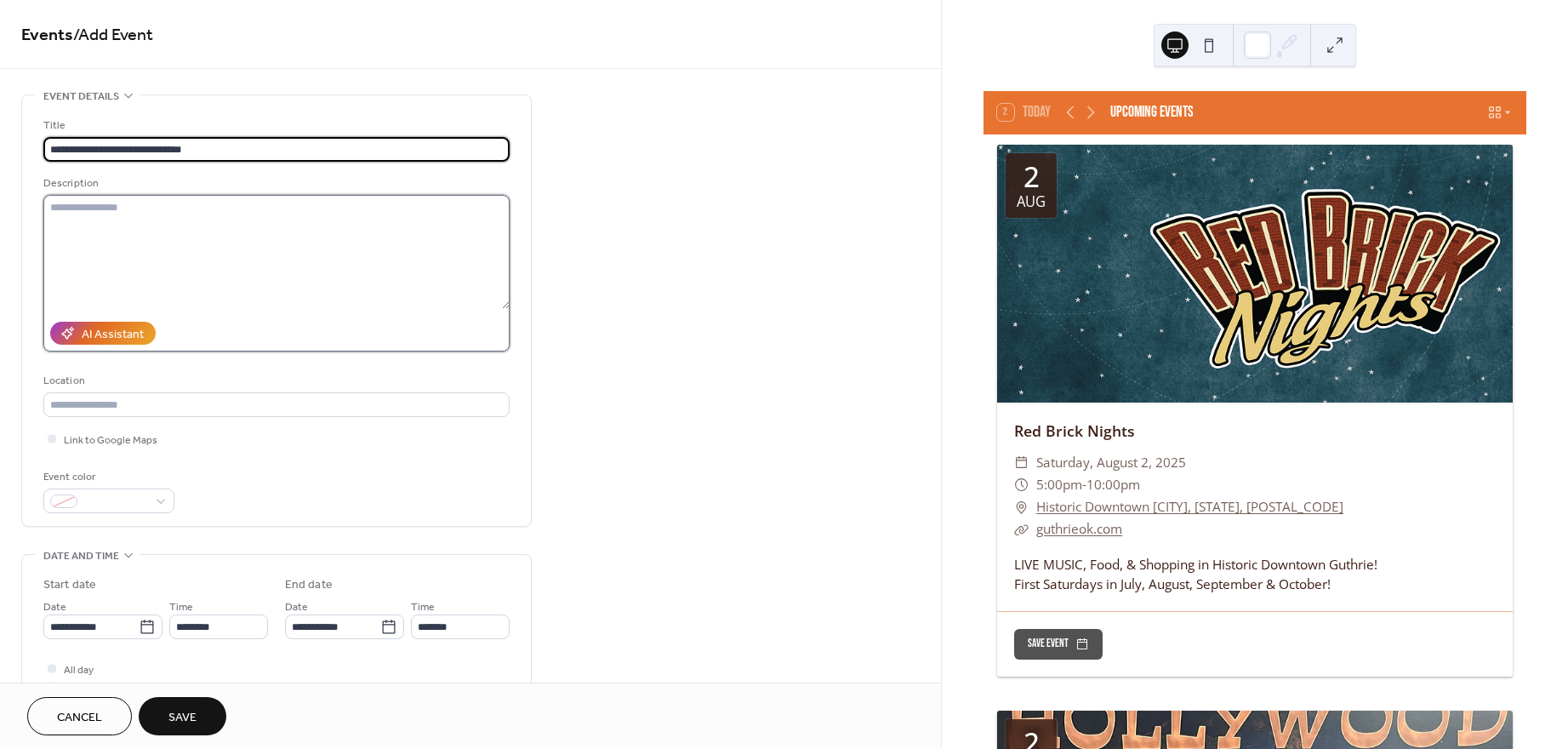 click at bounding box center (277, 252) 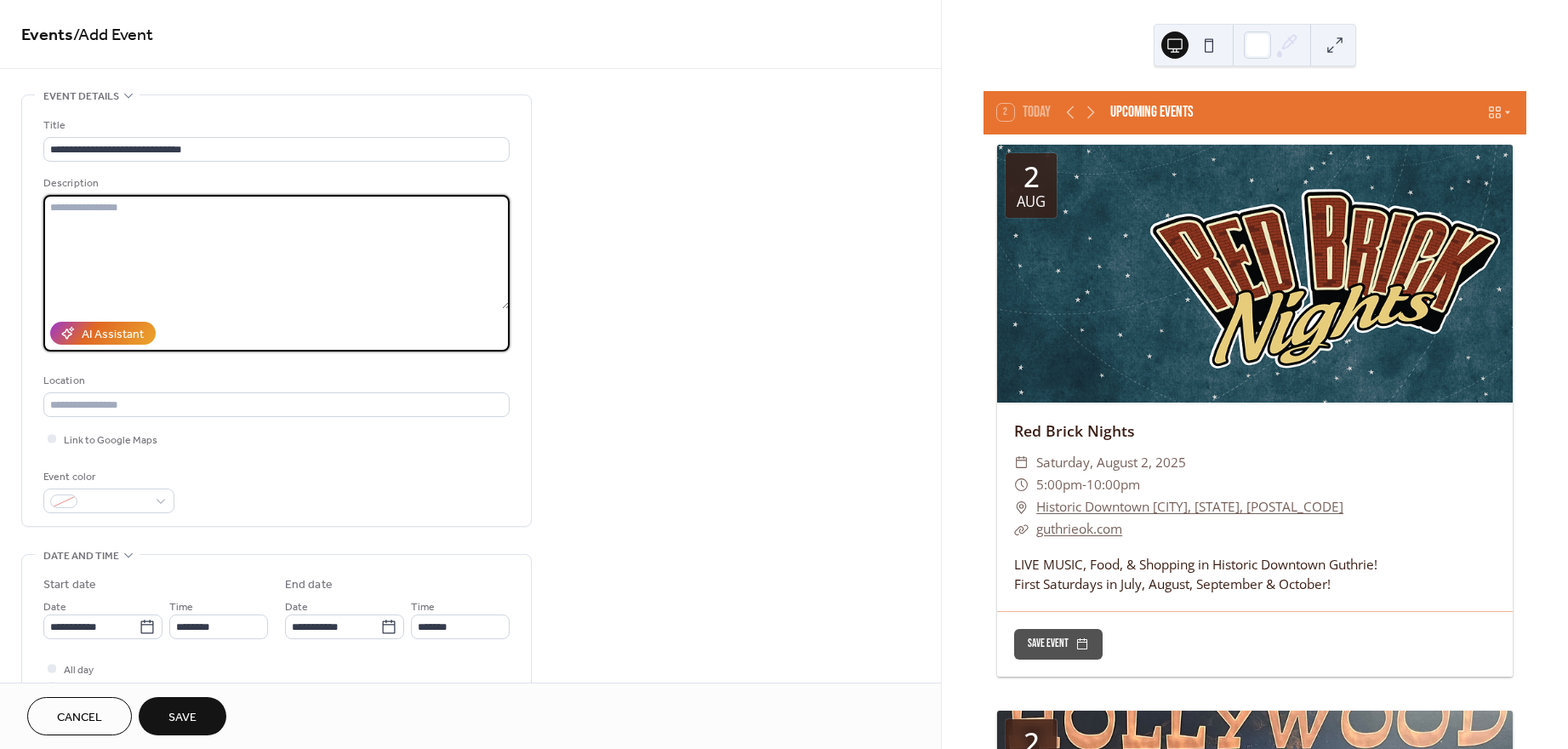 paste on "**********" 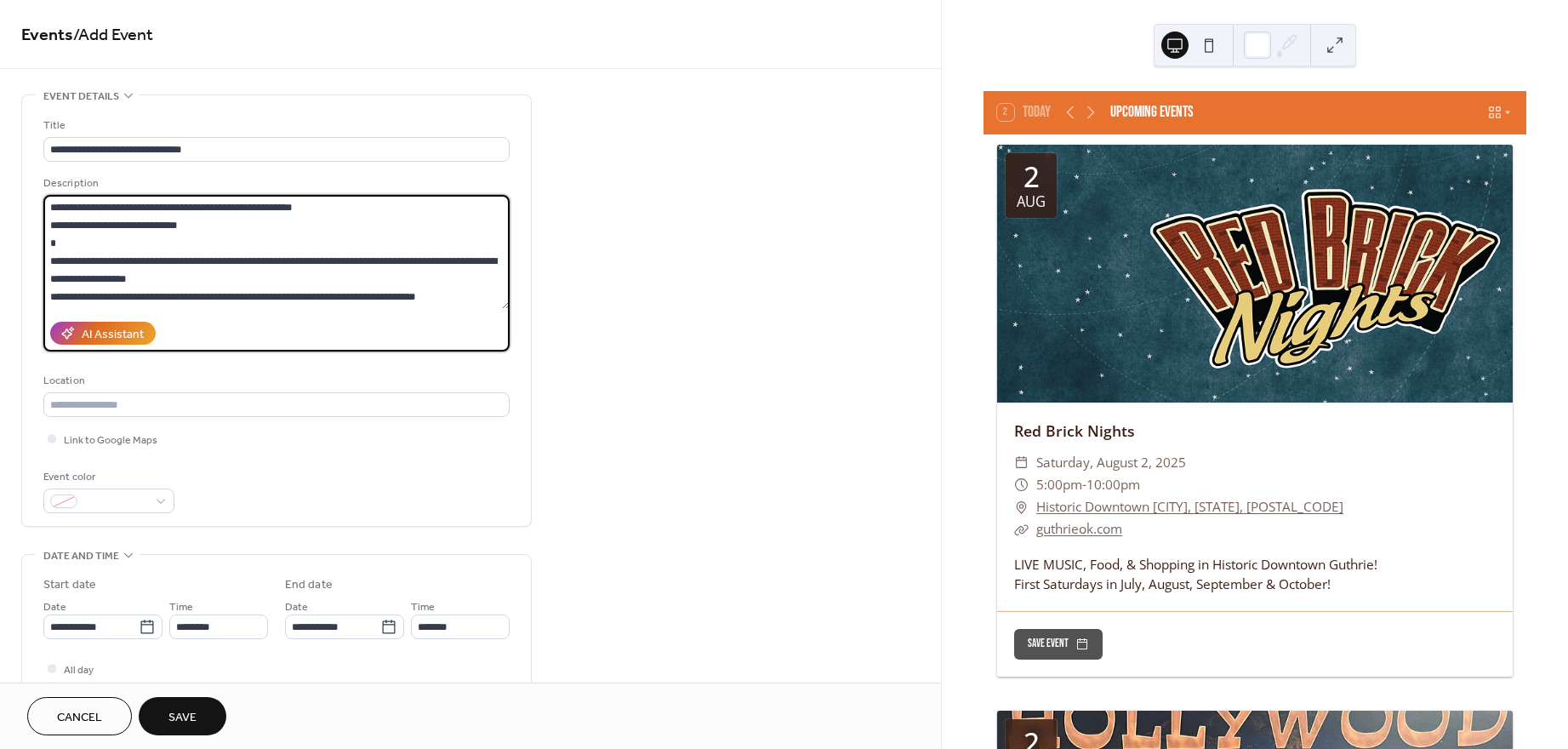 scroll, scrollTop: 175, scrollLeft: 0, axis: vertical 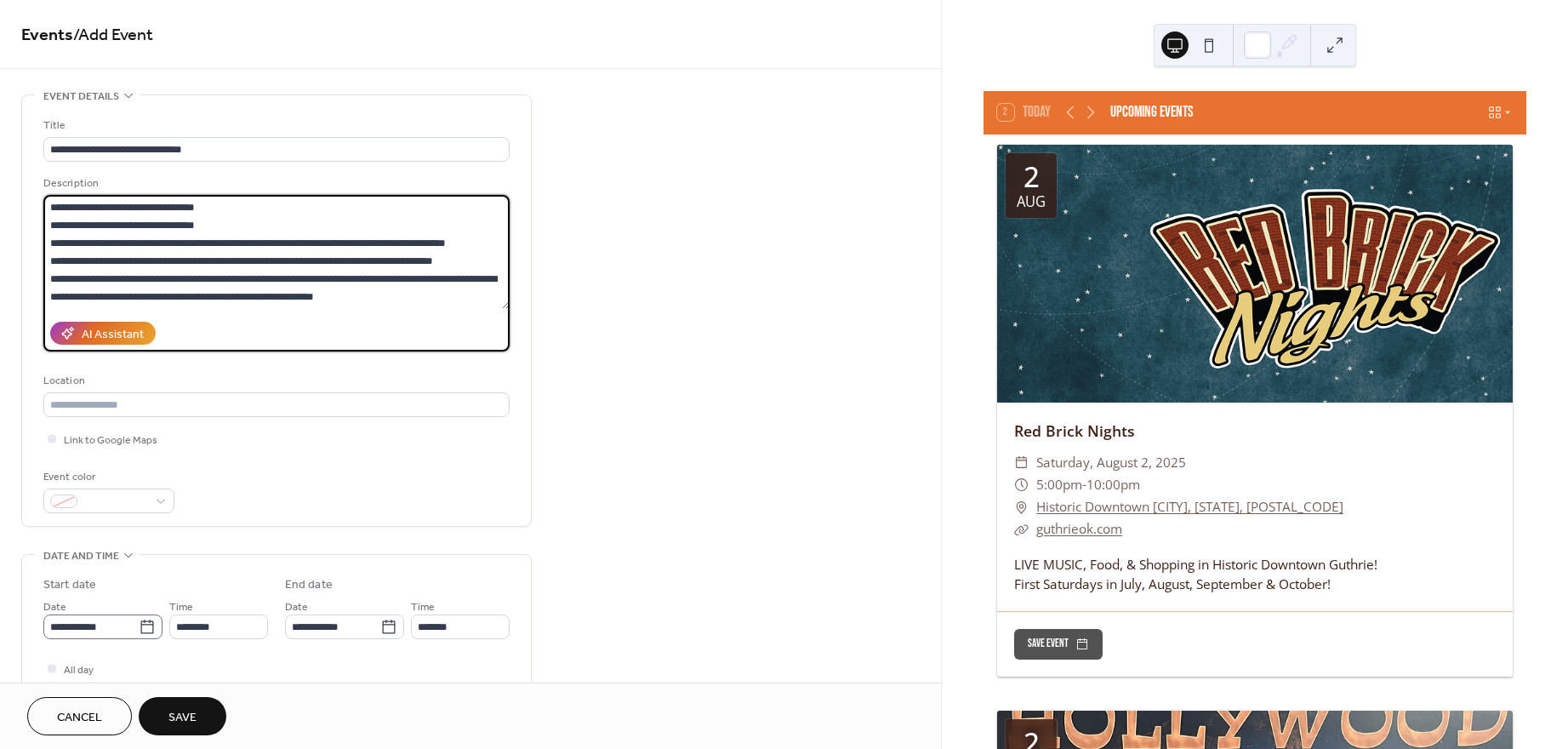 type on "**********" 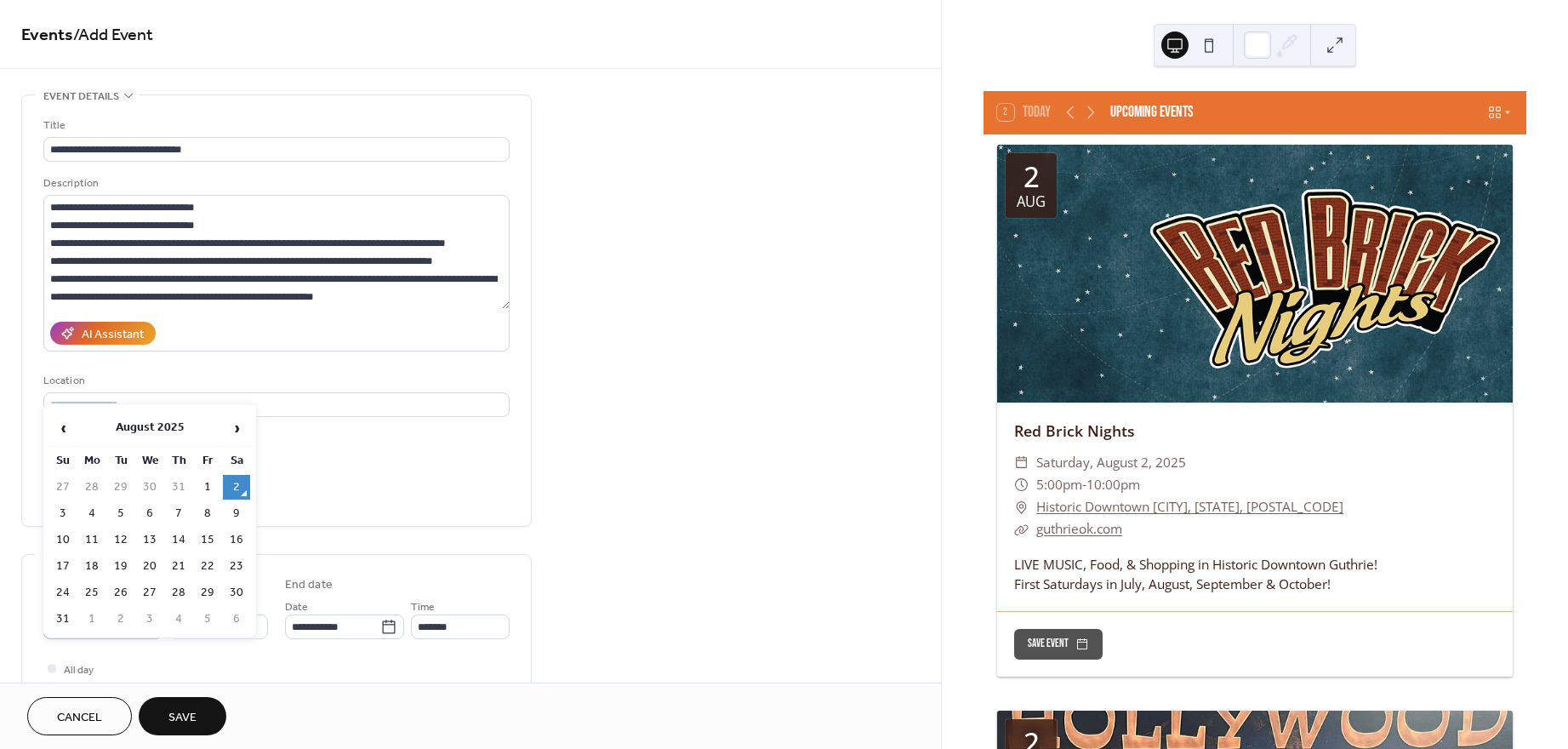 click 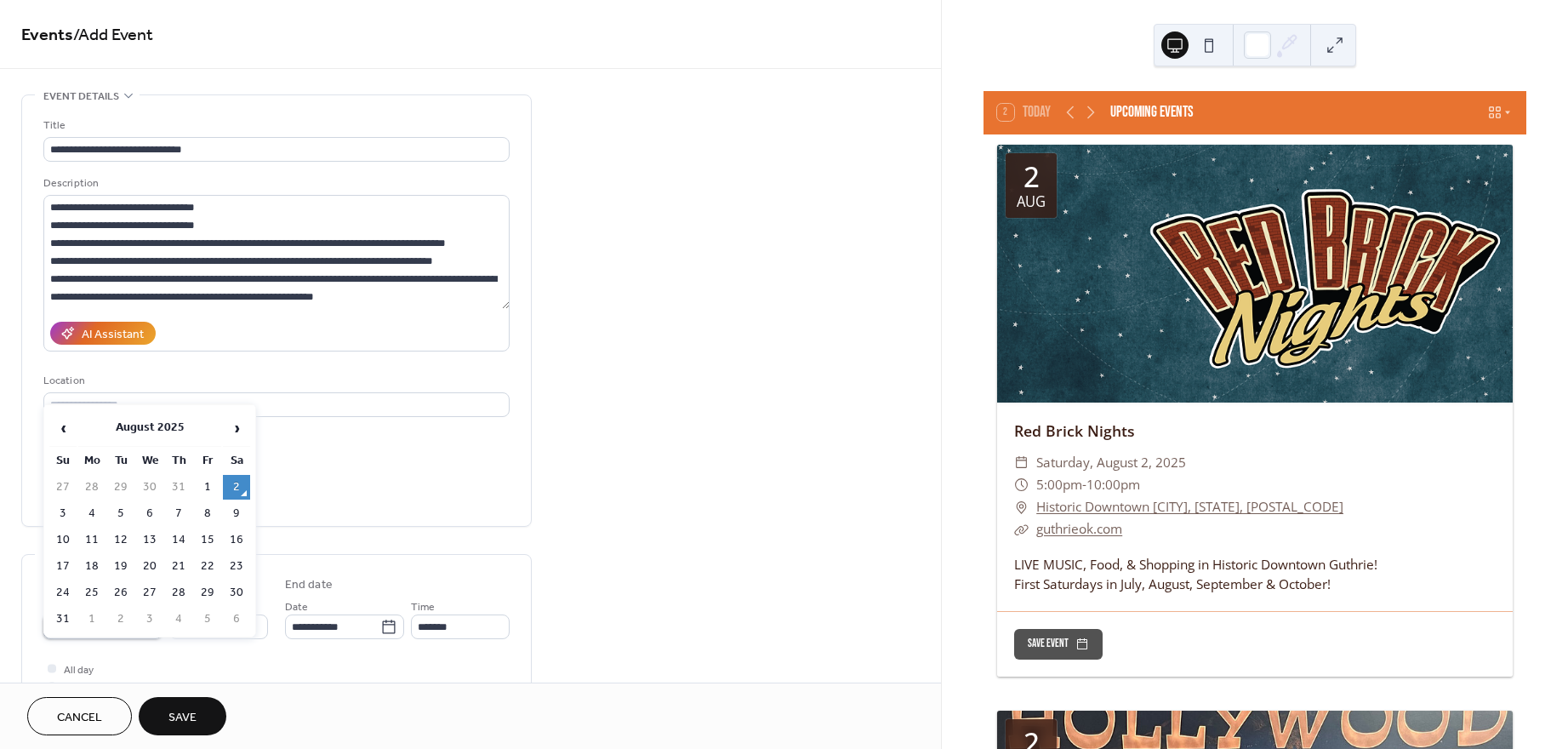 click on "**********" at bounding box center [91, 626] 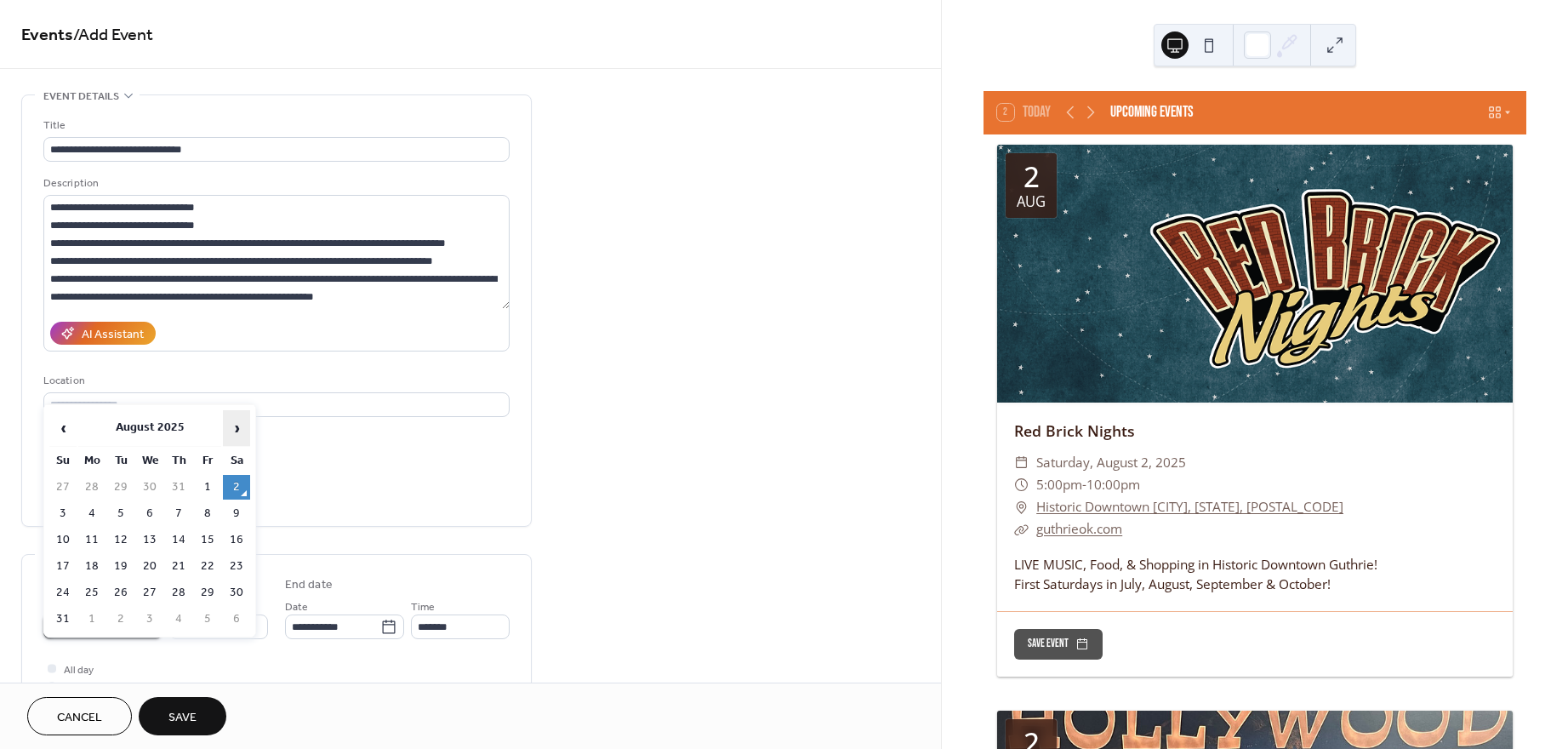 click on "›" at bounding box center (237, 428) 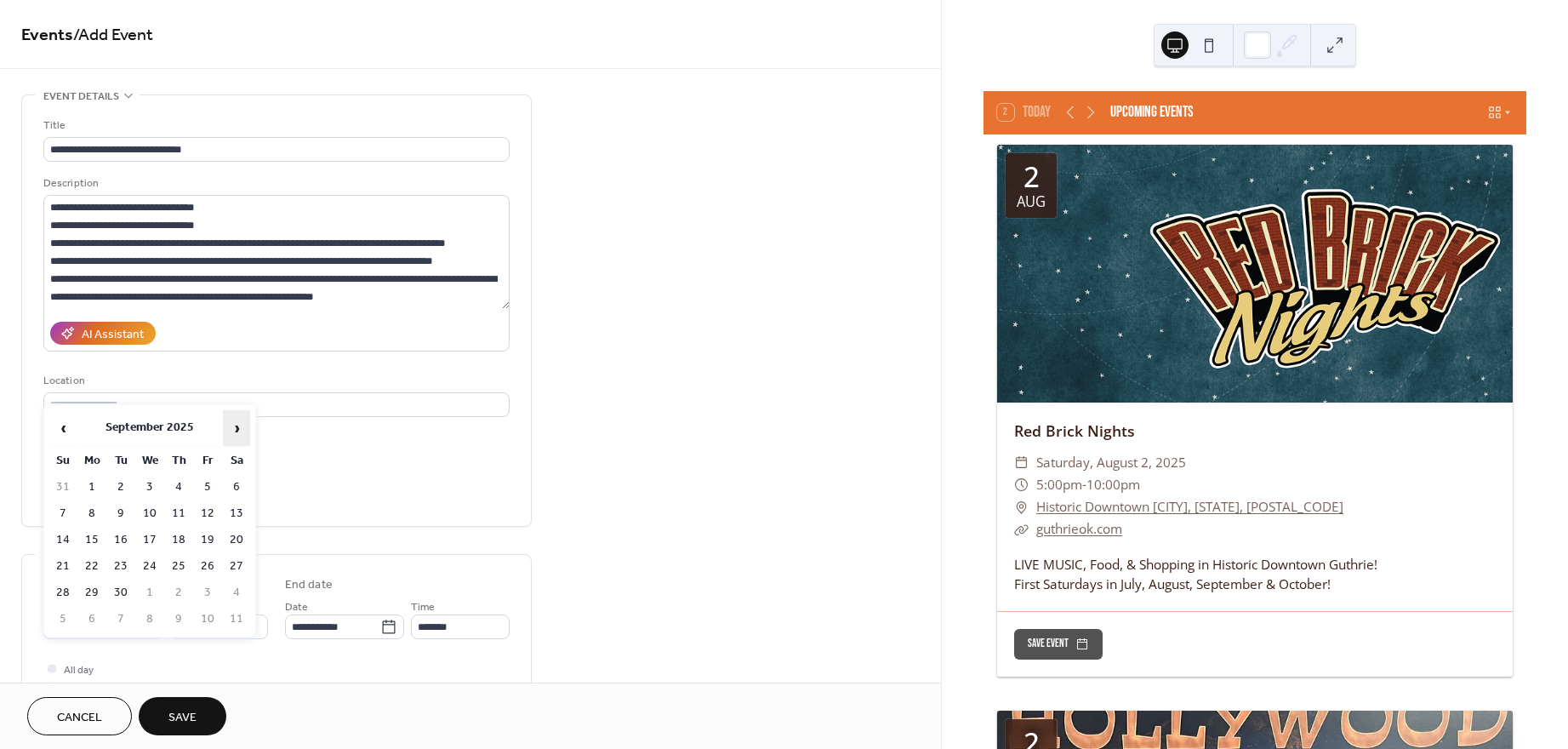 click on "›" at bounding box center [237, 428] 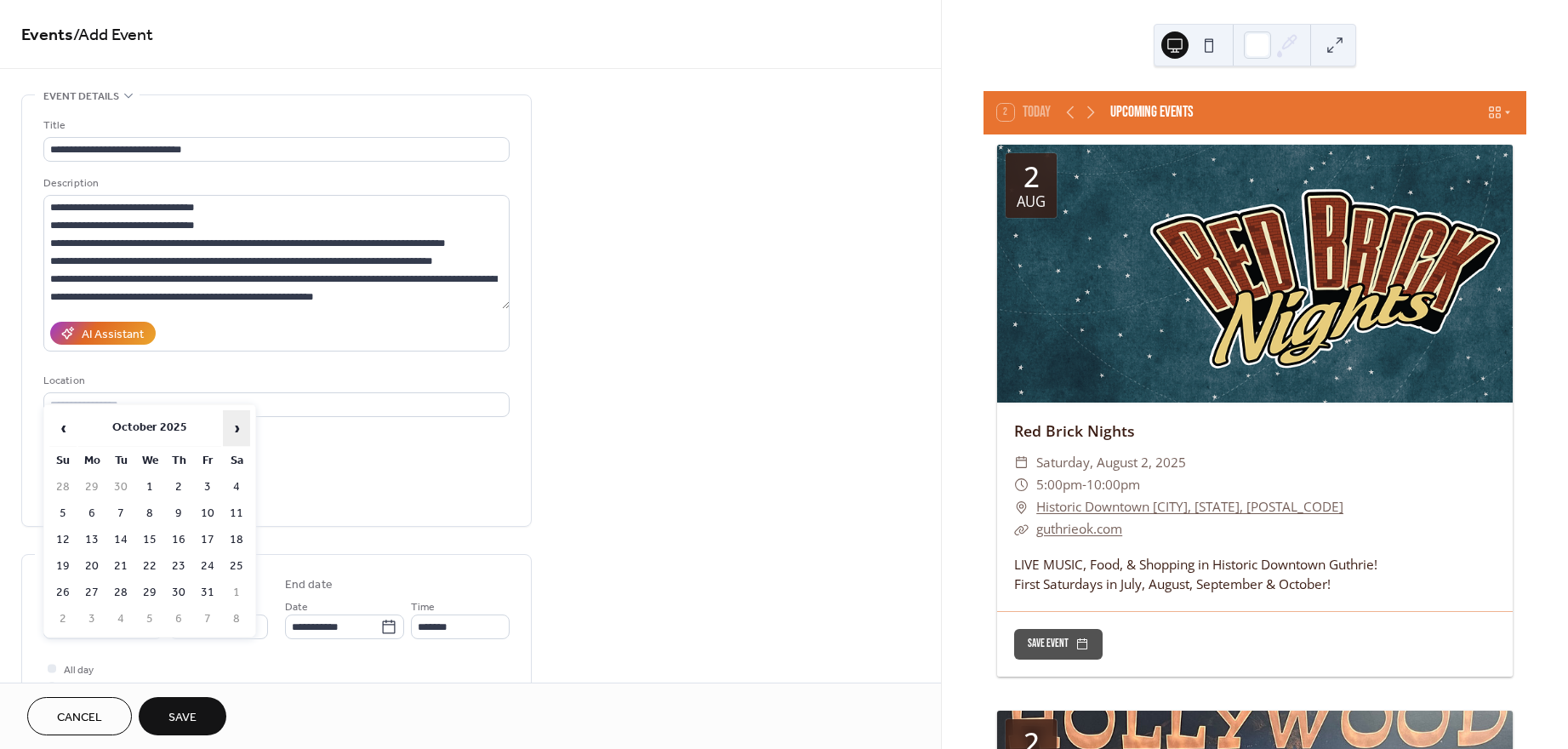 click on "›" at bounding box center (237, 428) 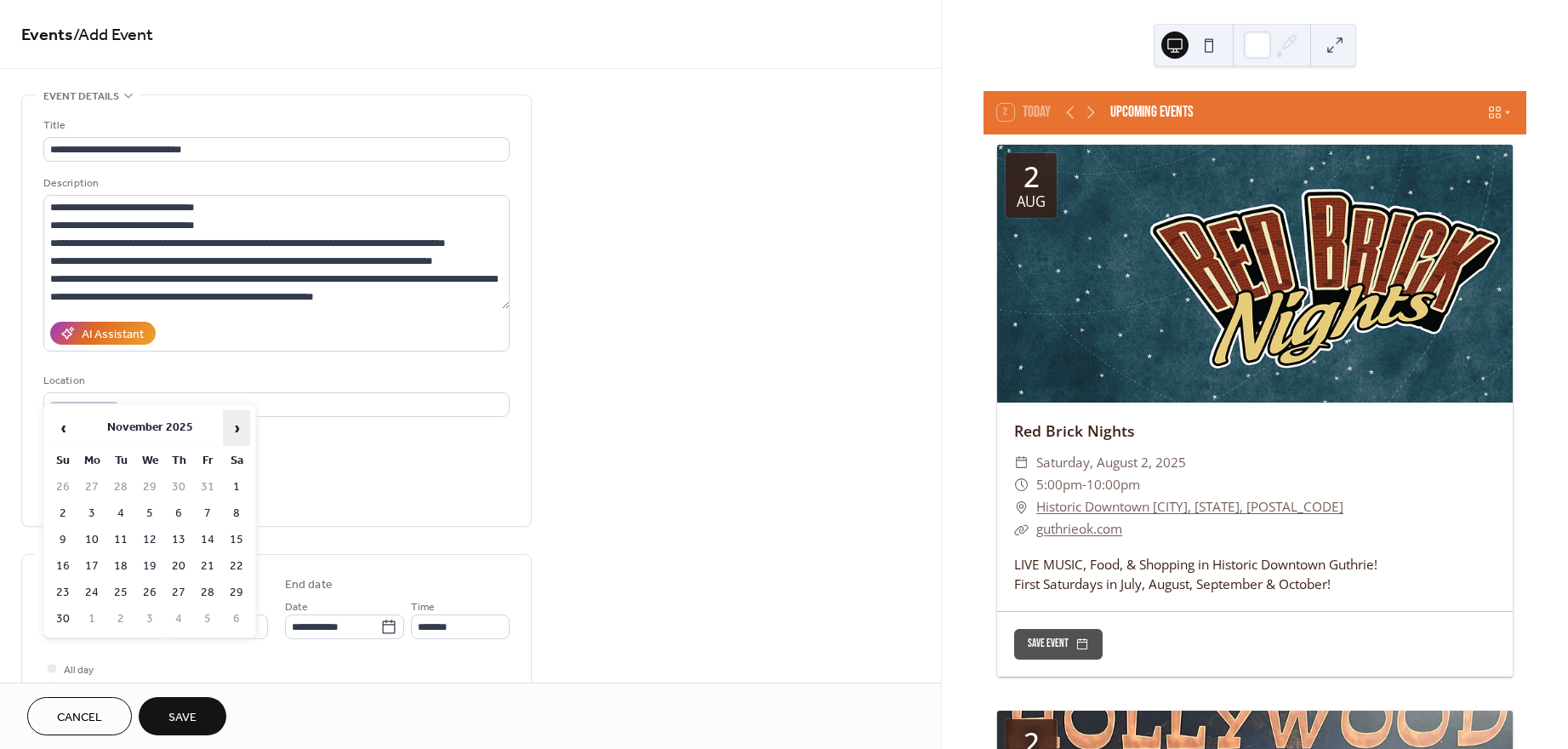 click on "›" at bounding box center [237, 428] 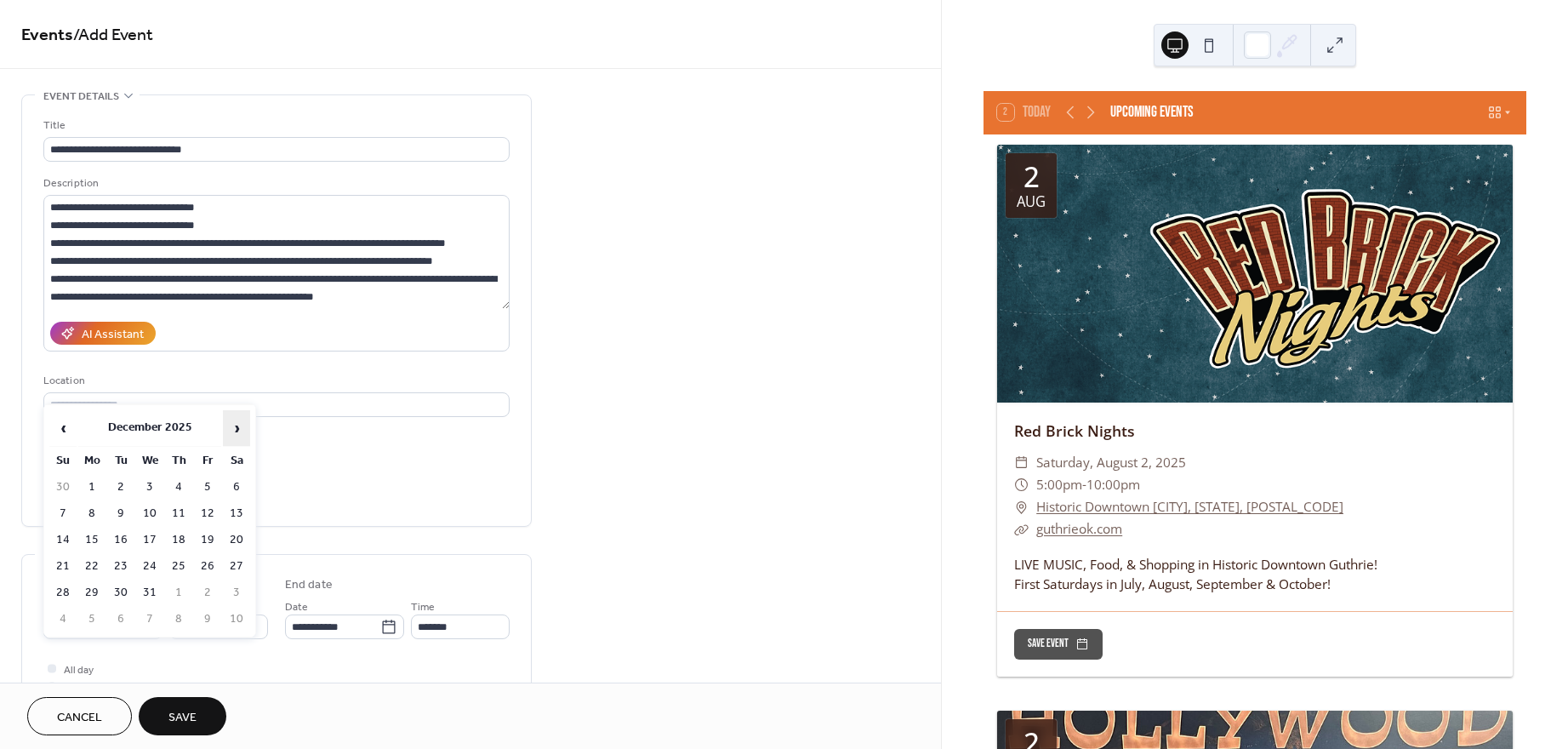 click on "›" at bounding box center [237, 428] 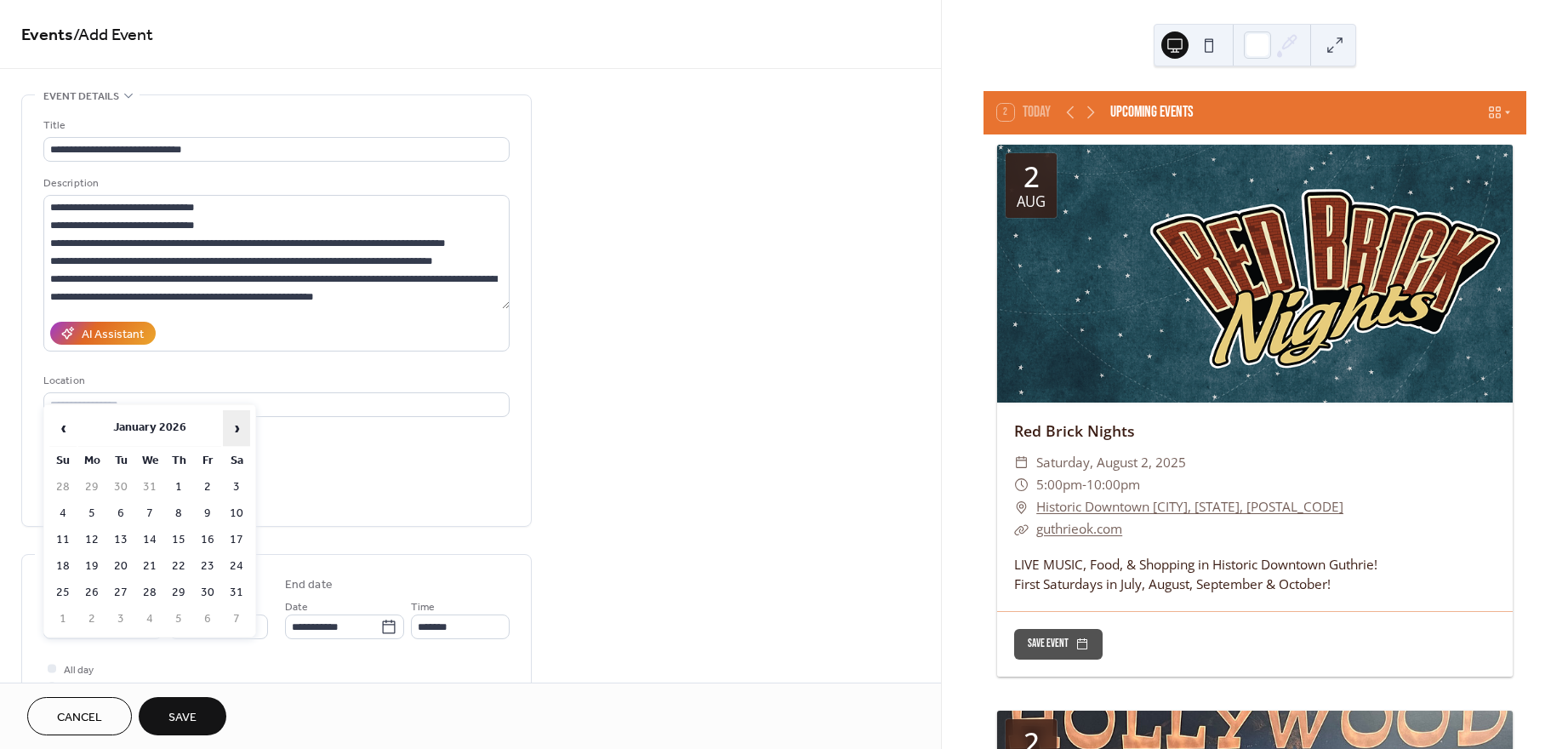 click on "›" at bounding box center (237, 428) 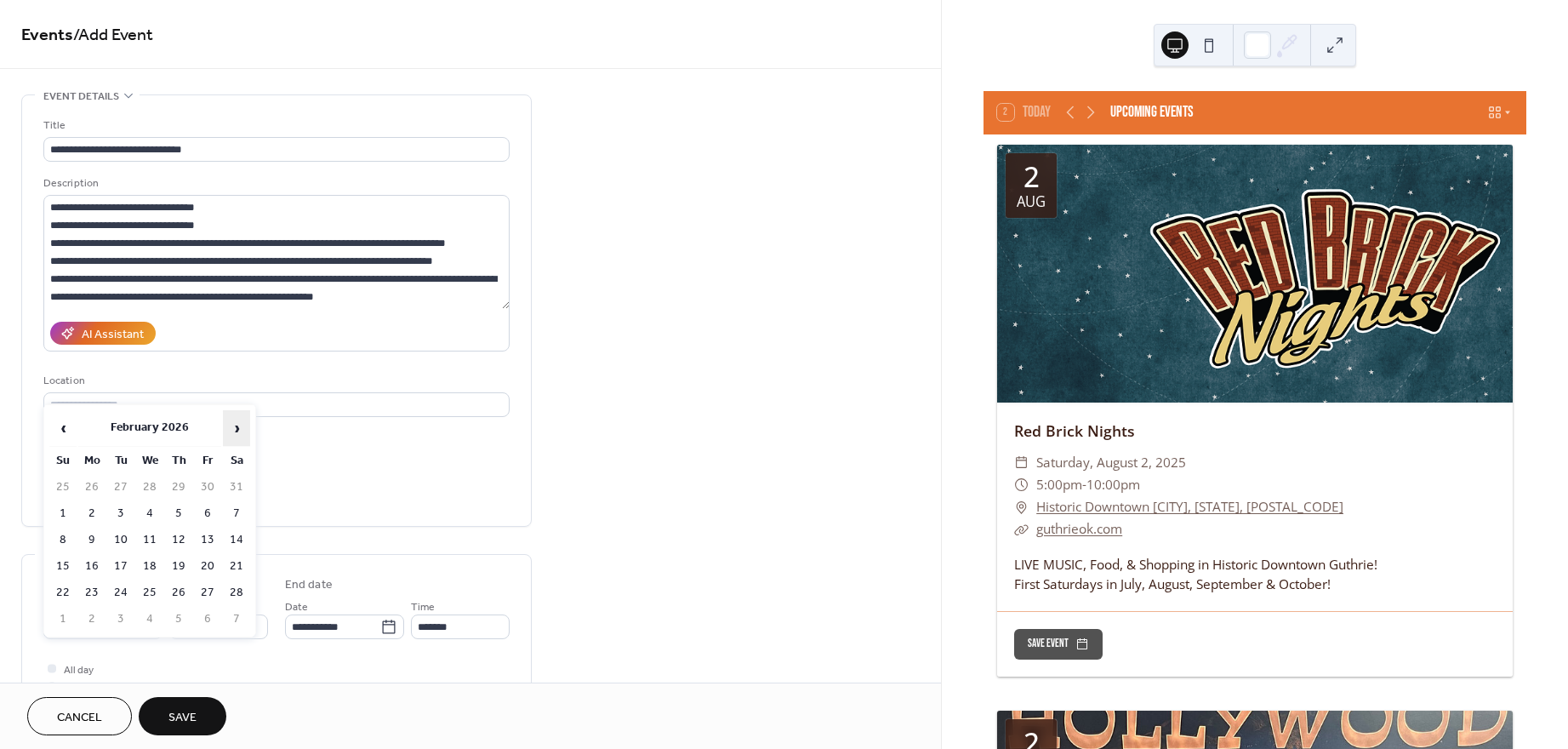 click on "›" at bounding box center [237, 428] 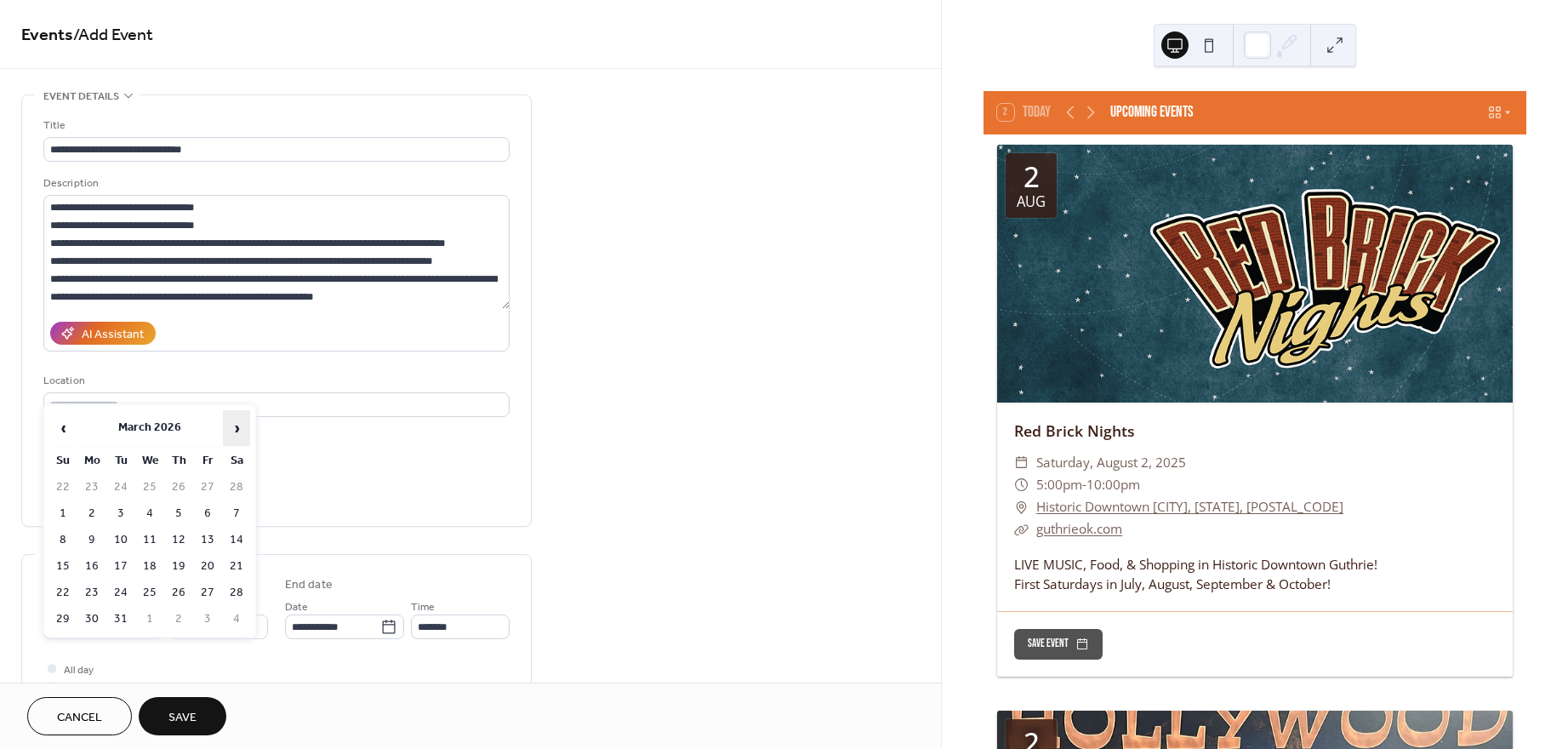 click on "›" at bounding box center (237, 428) 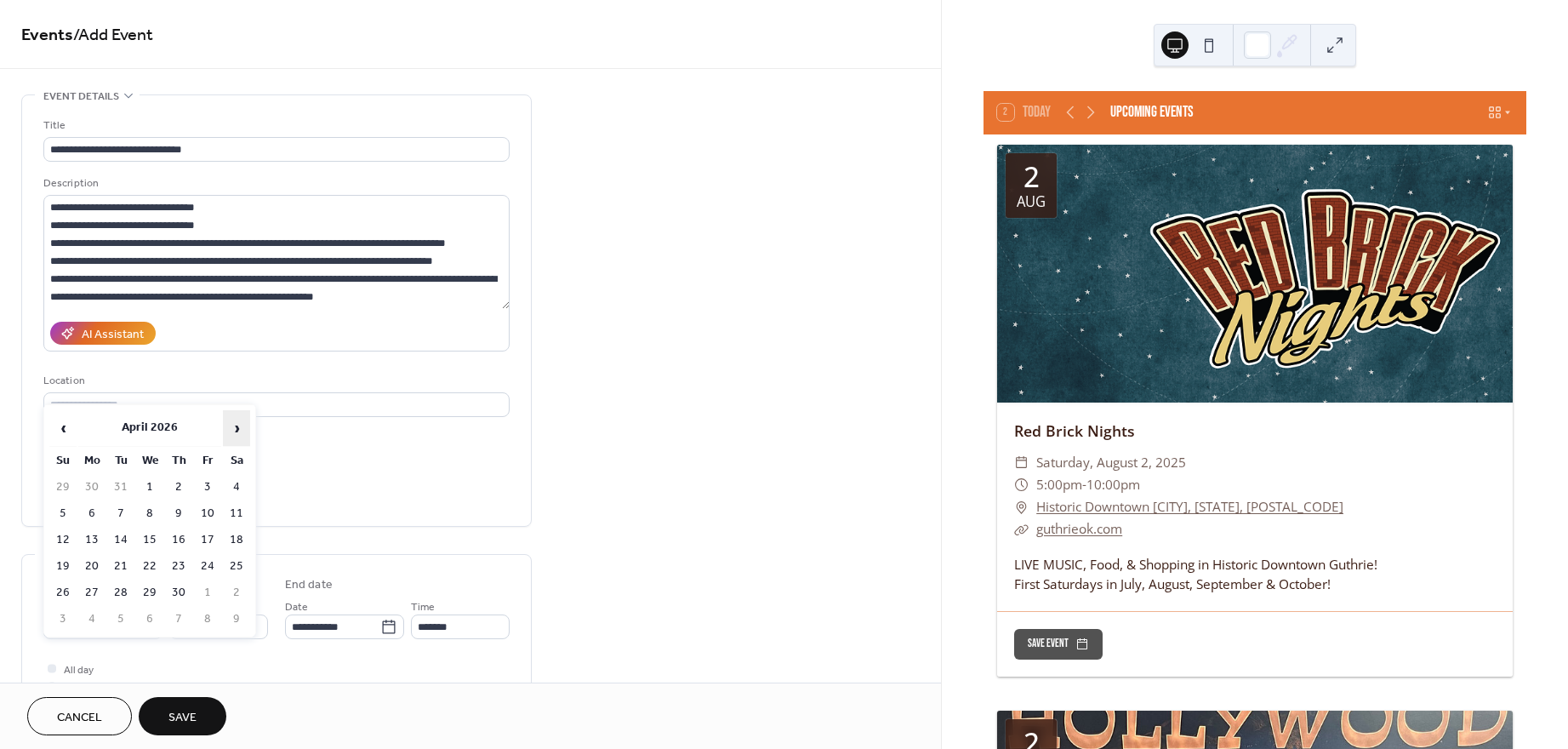 click on "›" at bounding box center (237, 428) 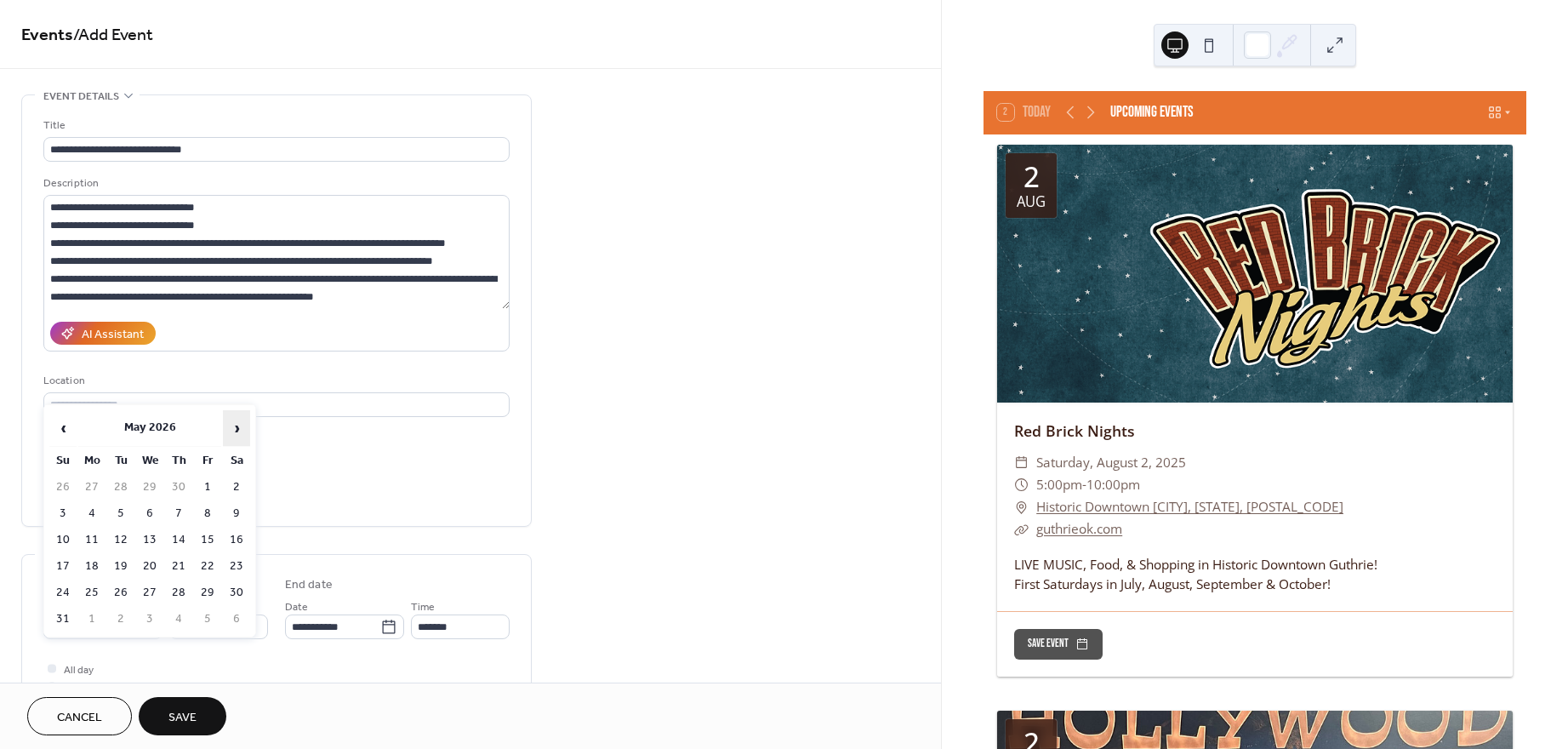 click on "›" at bounding box center [237, 428] 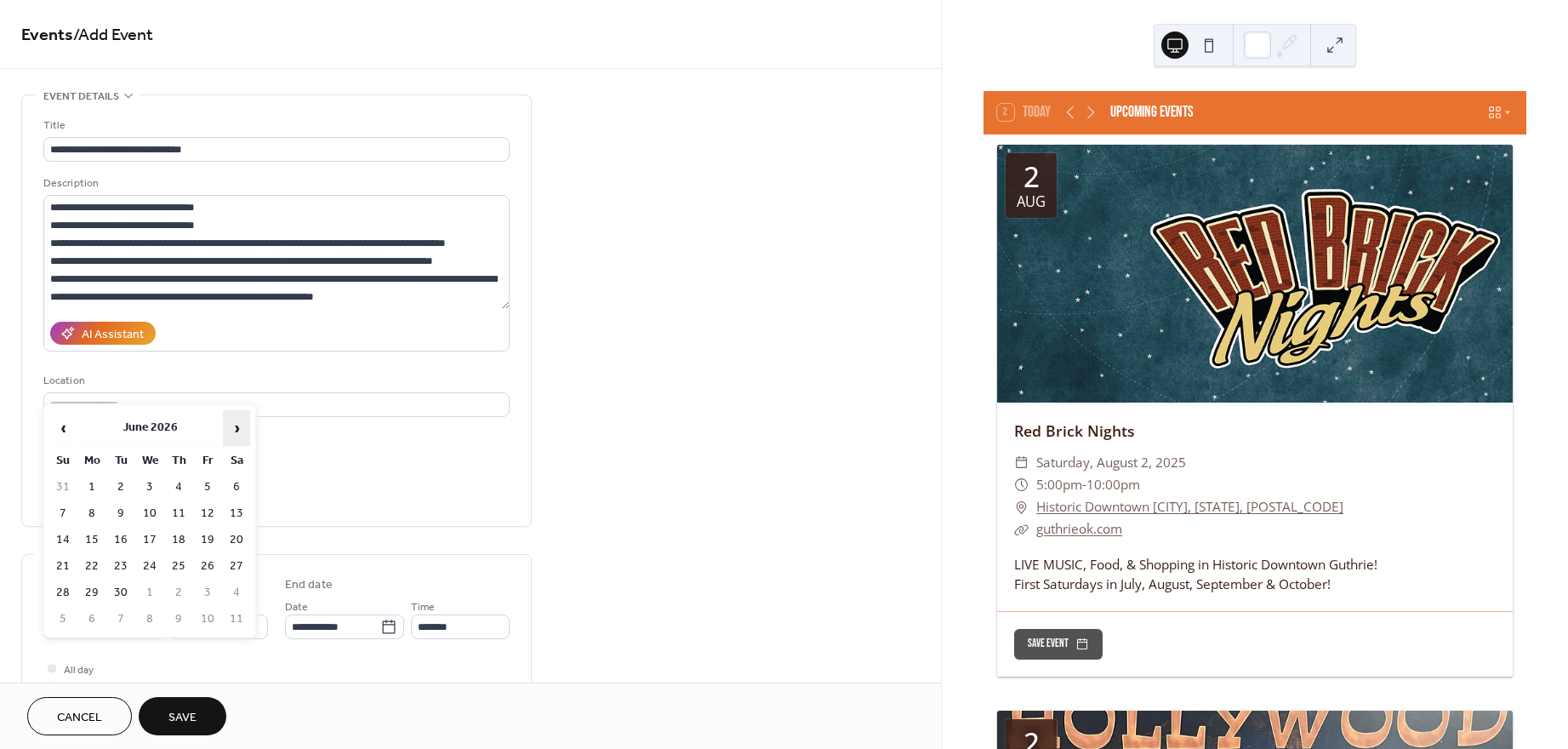 click on "›" at bounding box center (237, 428) 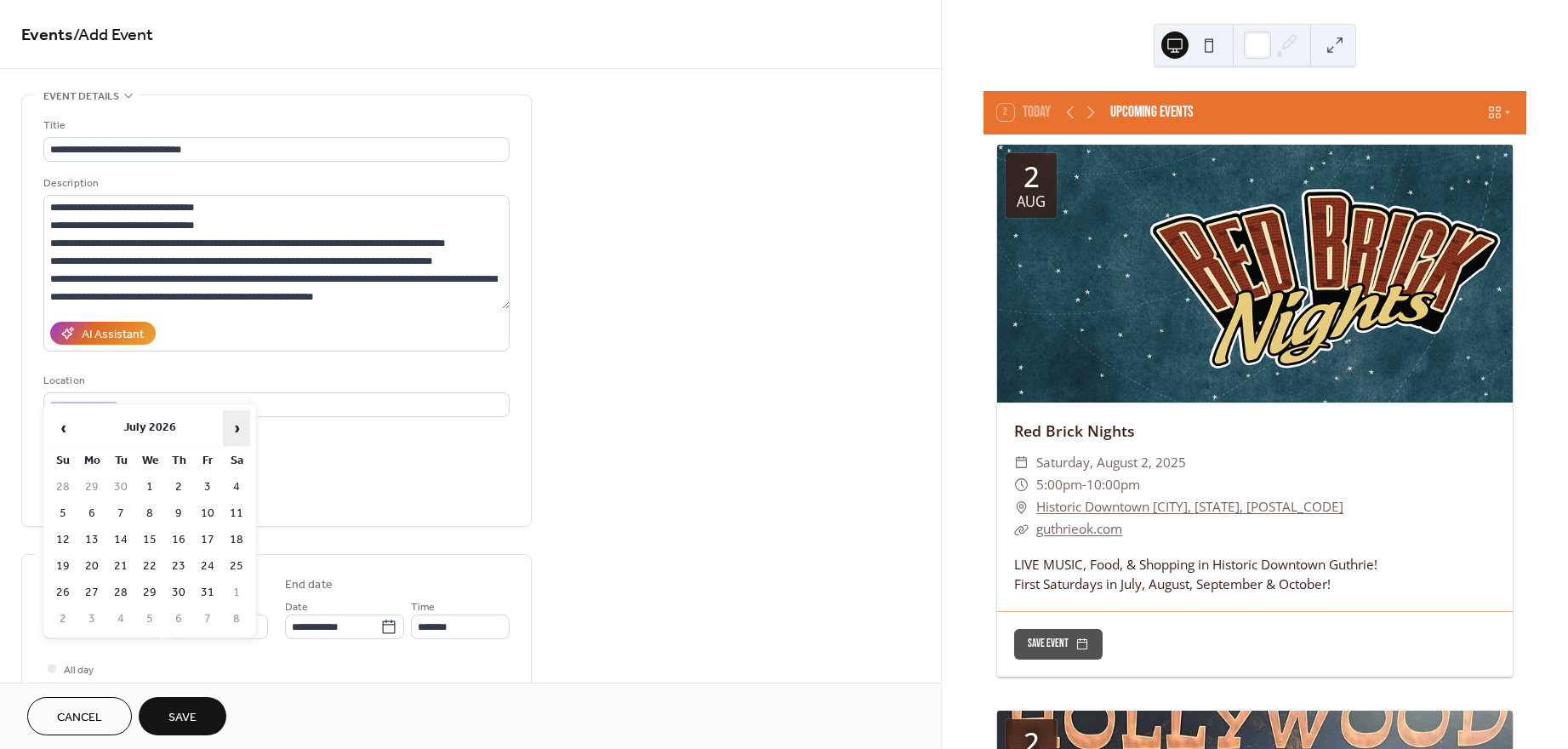 click on "›" at bounding box center [237, 428] 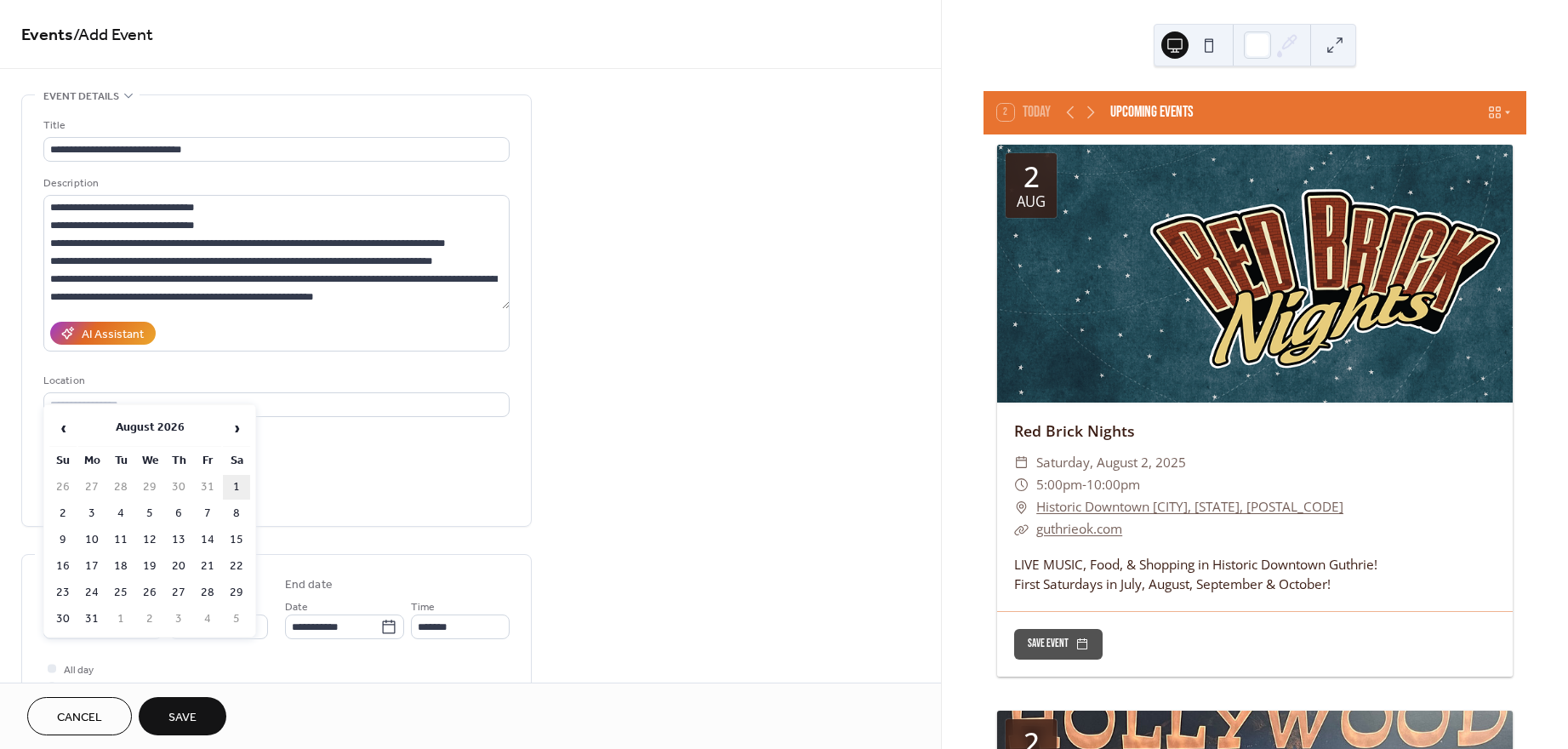 click on "1" at bounding box center [237, 487] 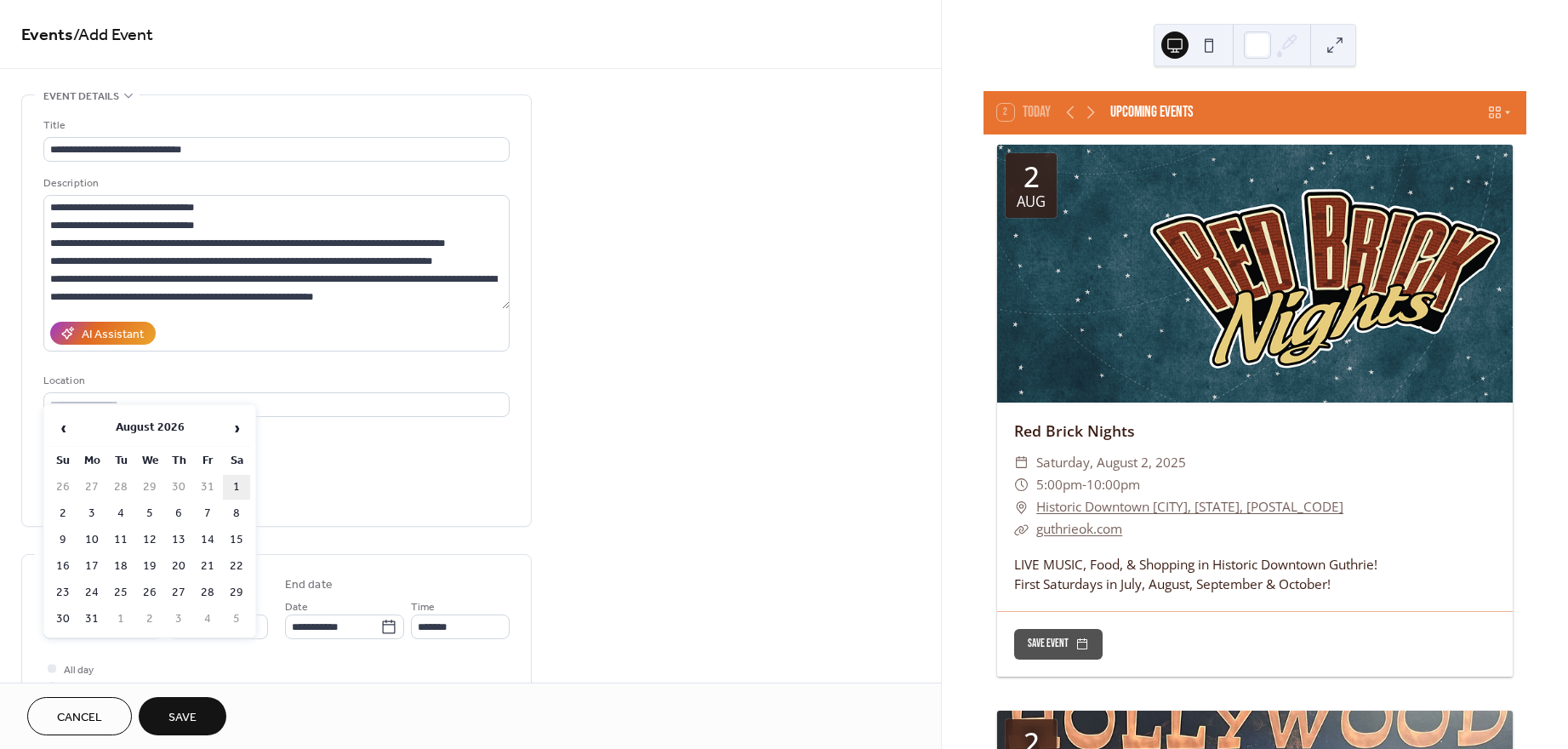 type on "**********" 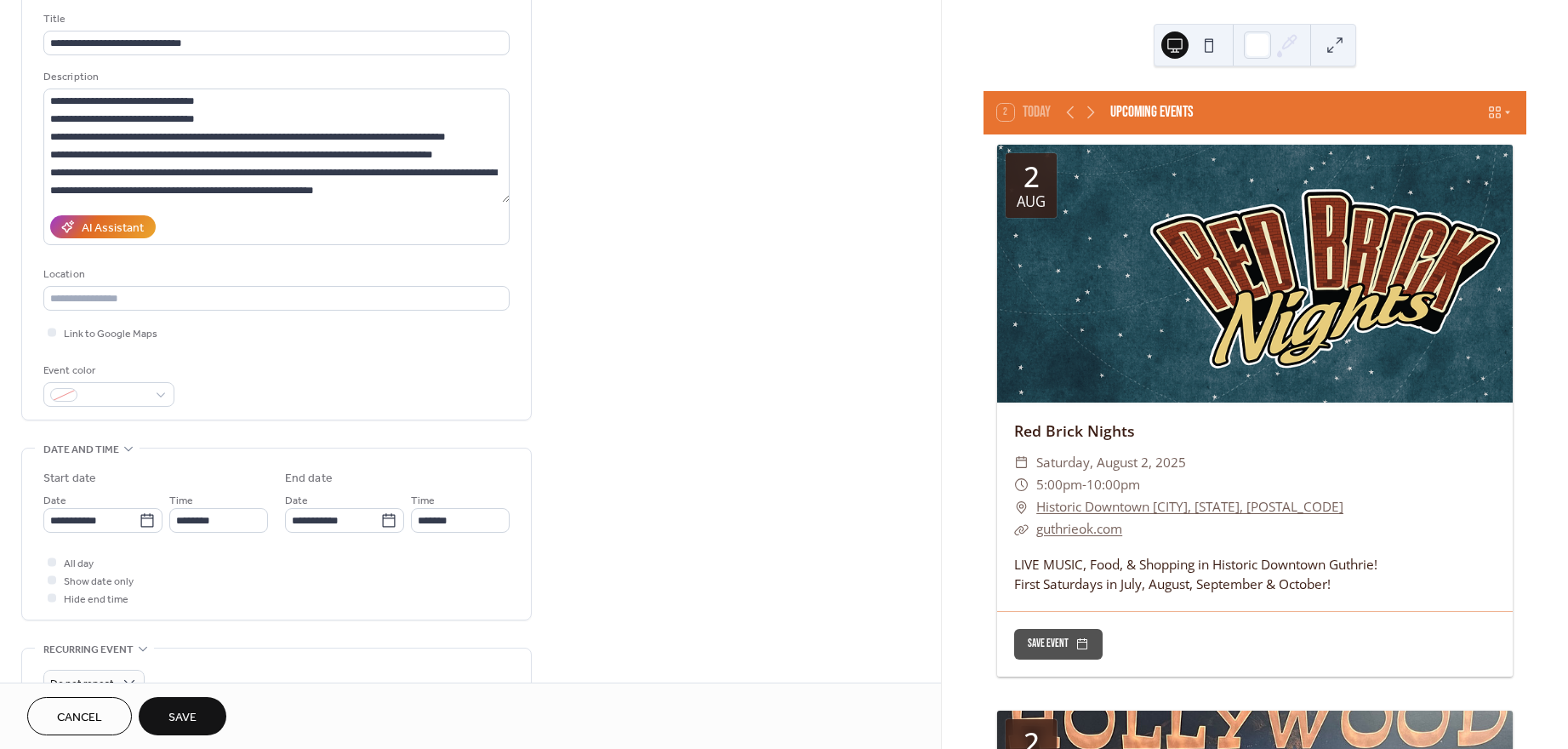 scroll, scrollTop: 116, scrollLeft: 0, axis: vertical 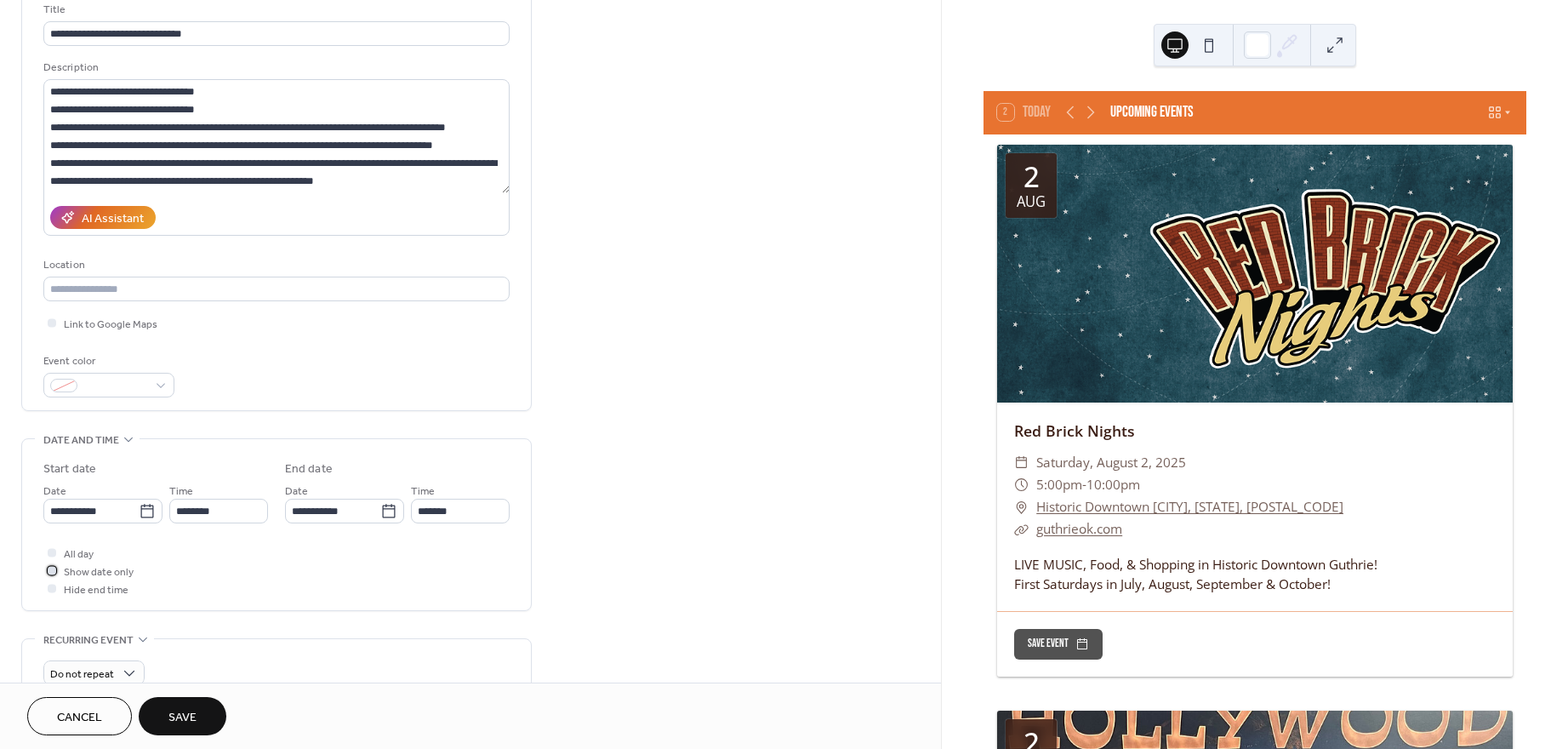 click at bounding box center (52, 570) 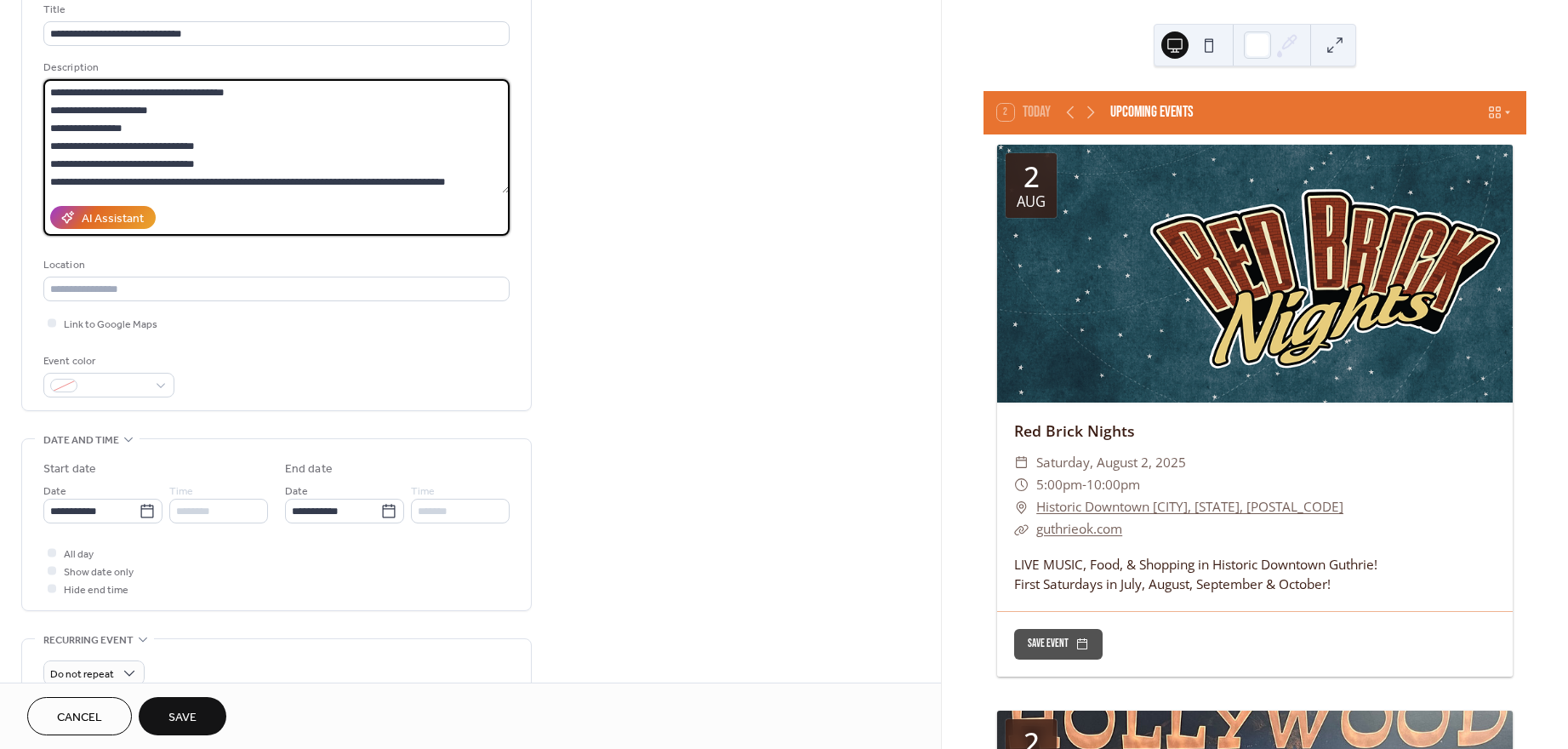 scroll, scrollTop: 100, scrollLeft: 0, axis: vertical 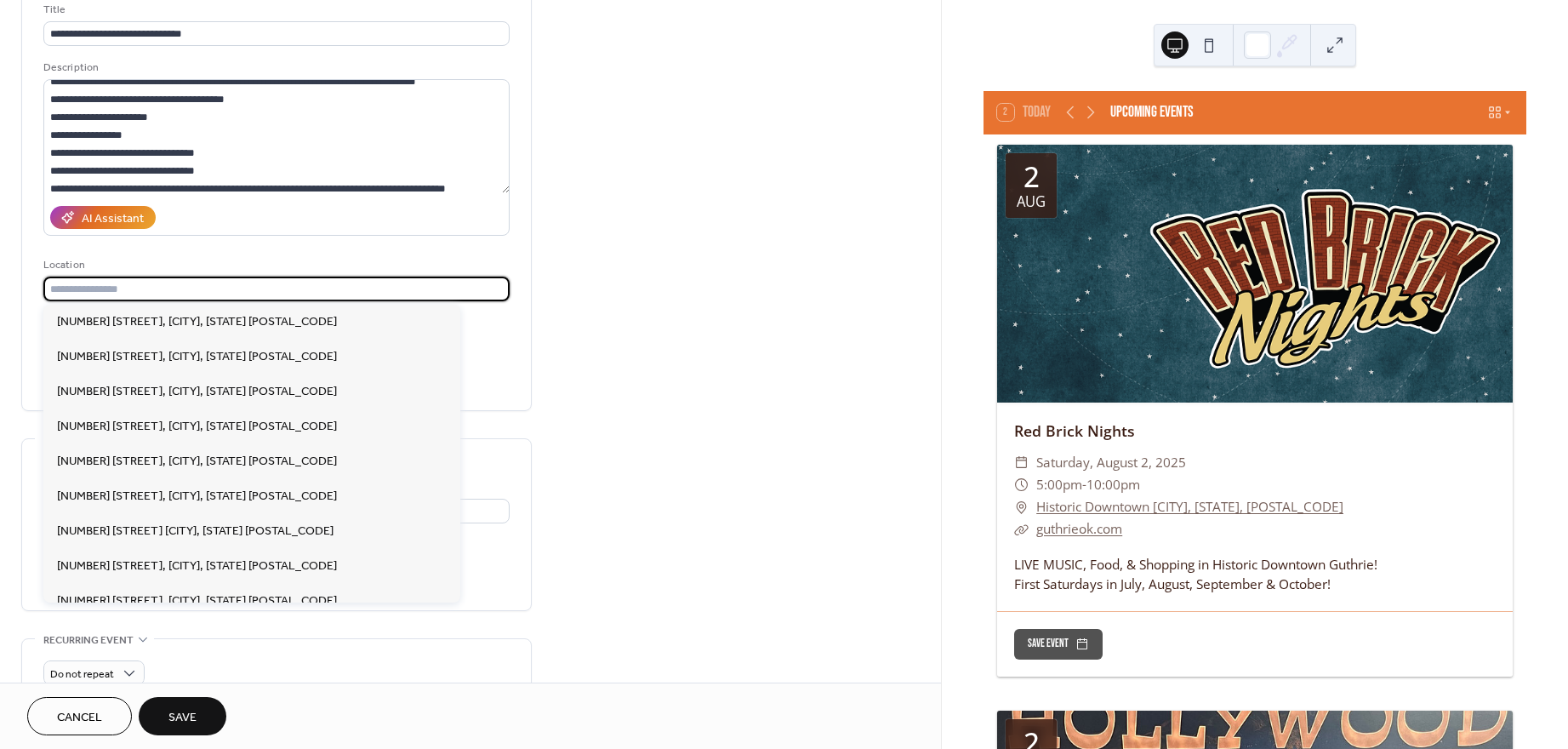click at bounding box center [277, 289] 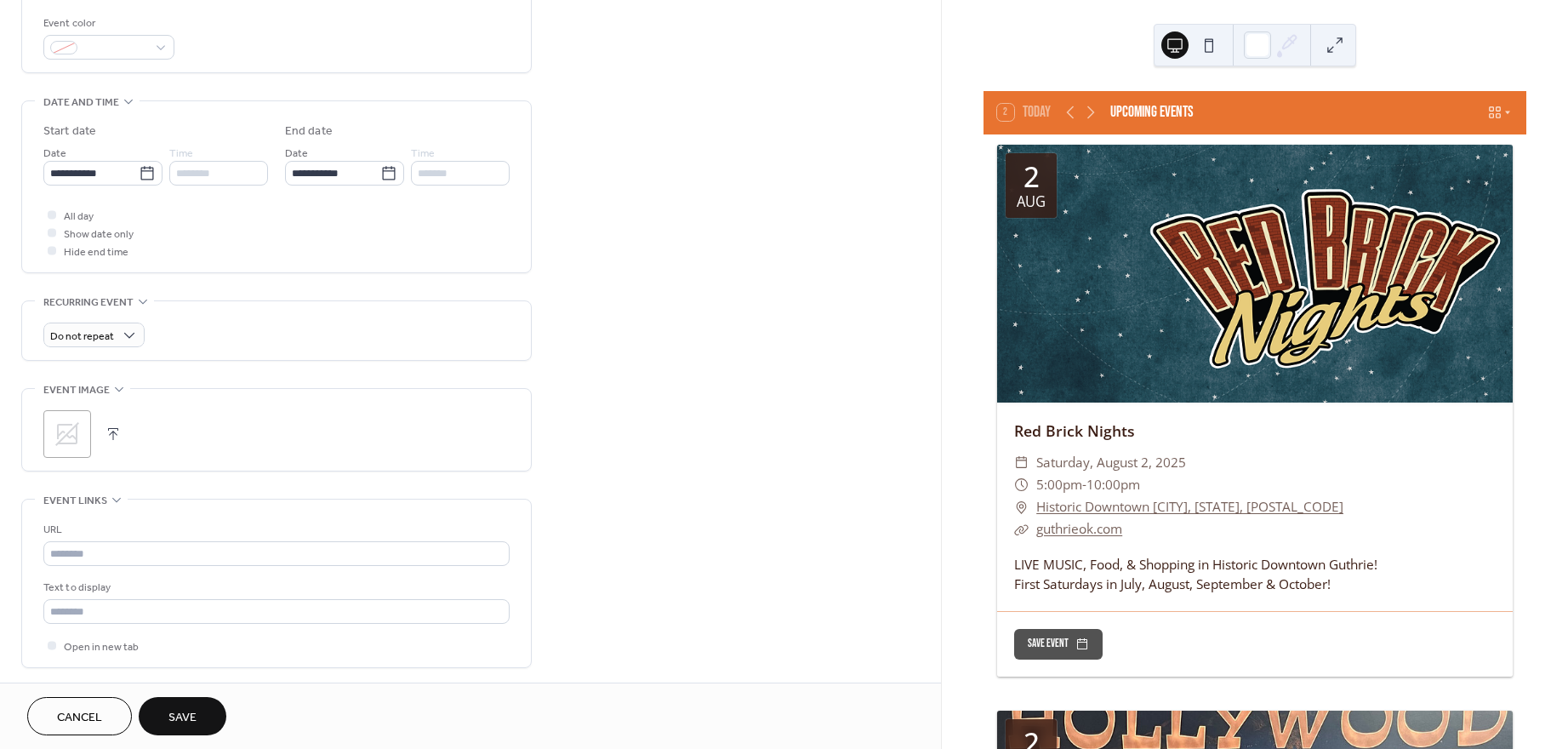 scroll, scrollTop: 455, scrollLeft: 0, axis: vertical 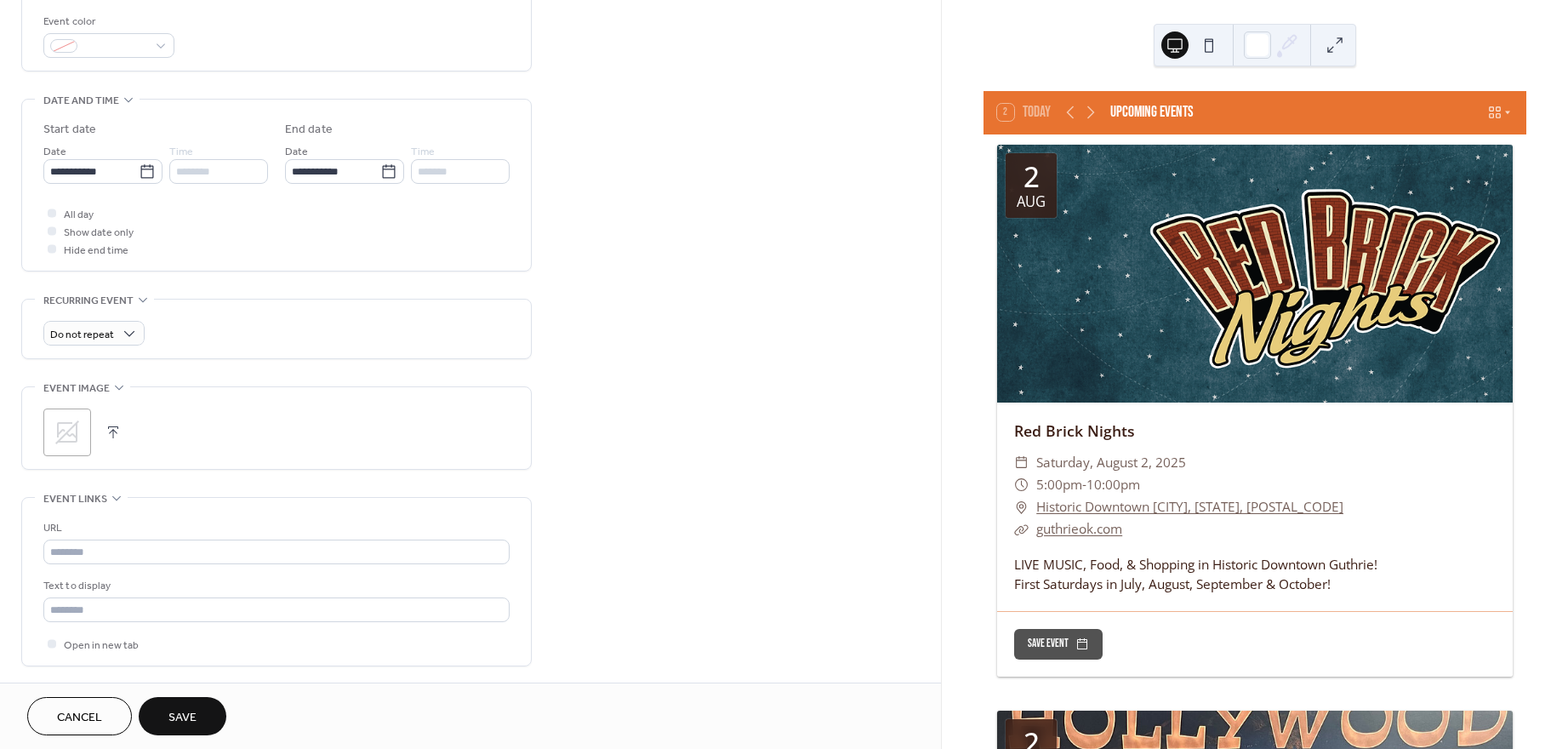 type on "**********" 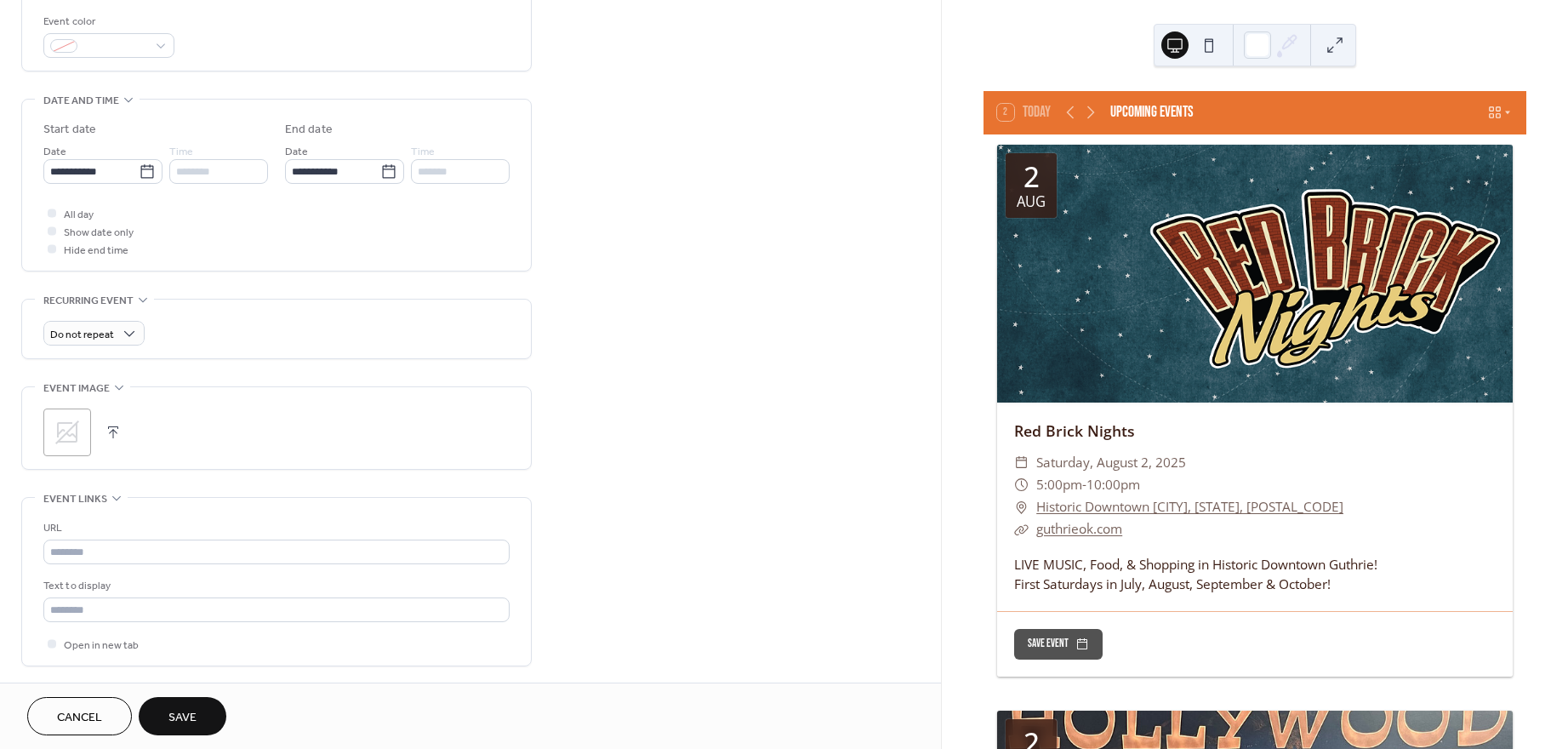 click at bounding box center (113, 432) 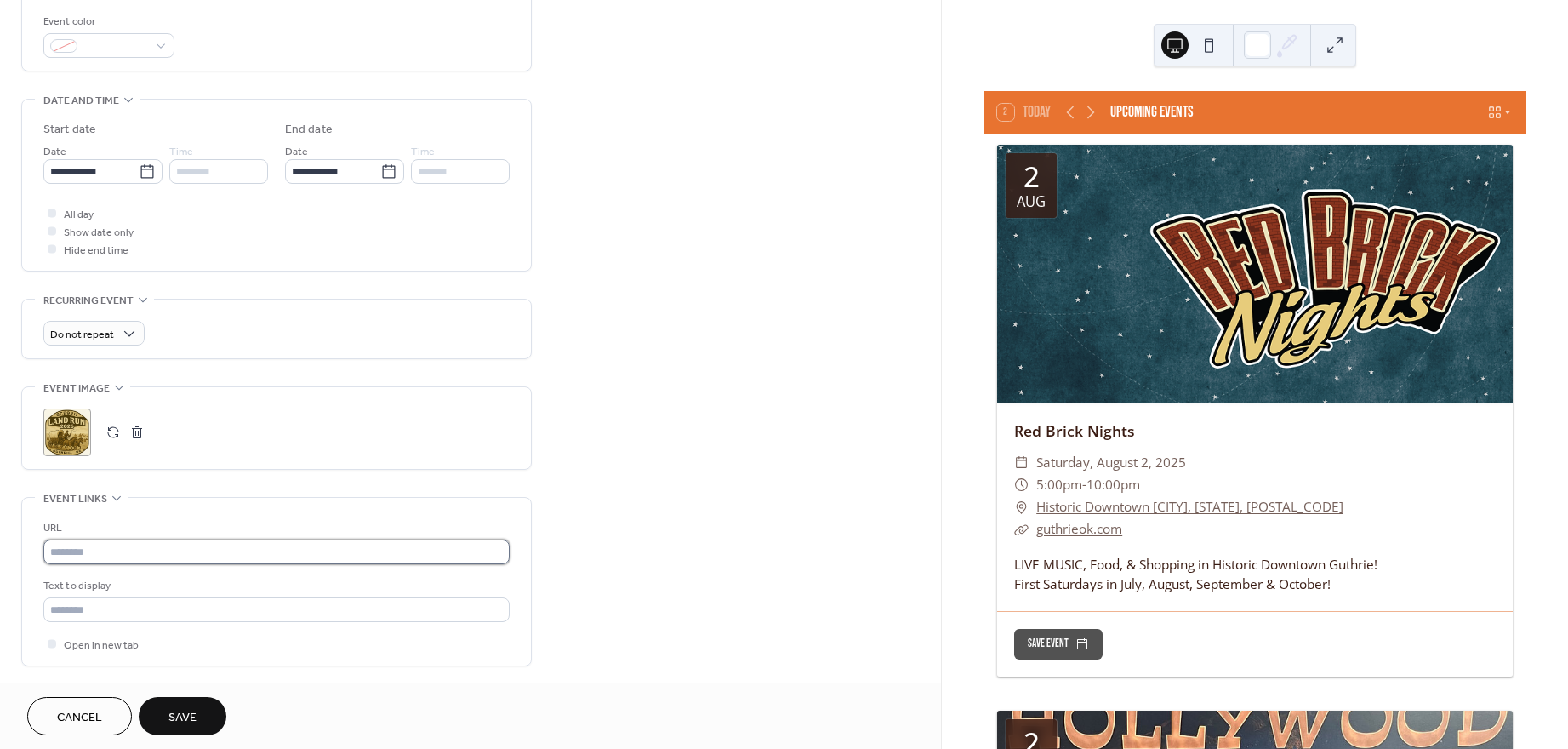 click at bounding box center [277, 552] 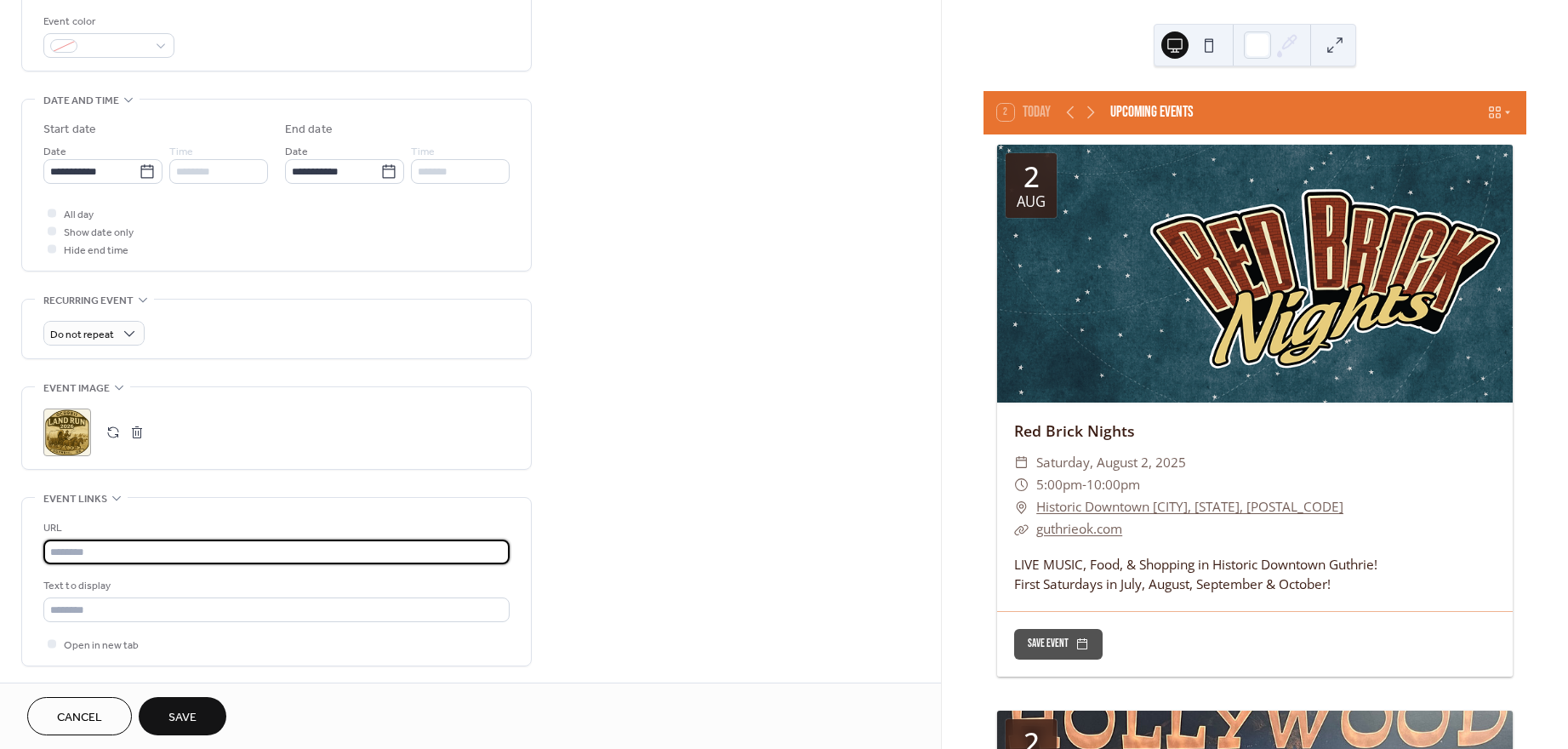 paste on "**********" 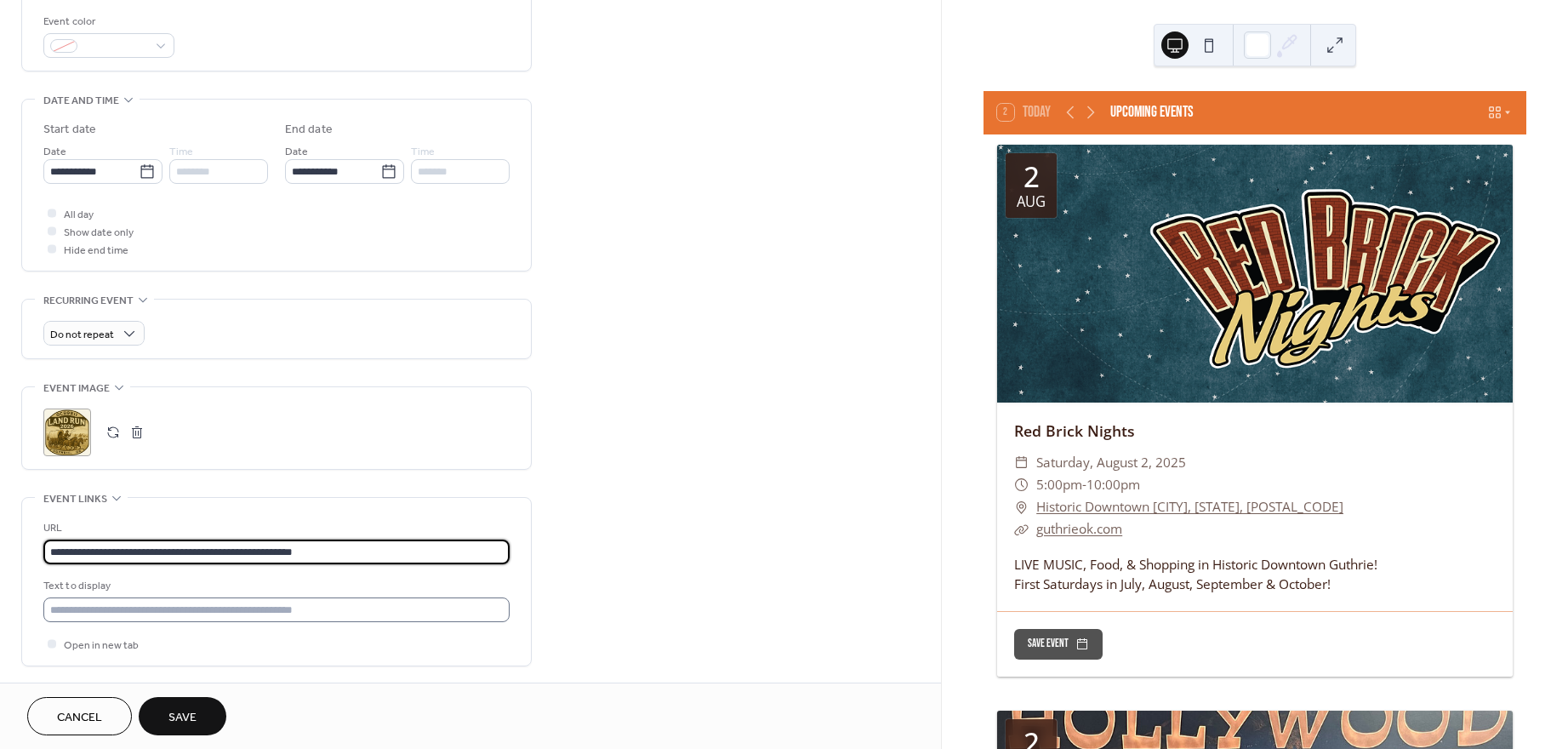 type on "**********" 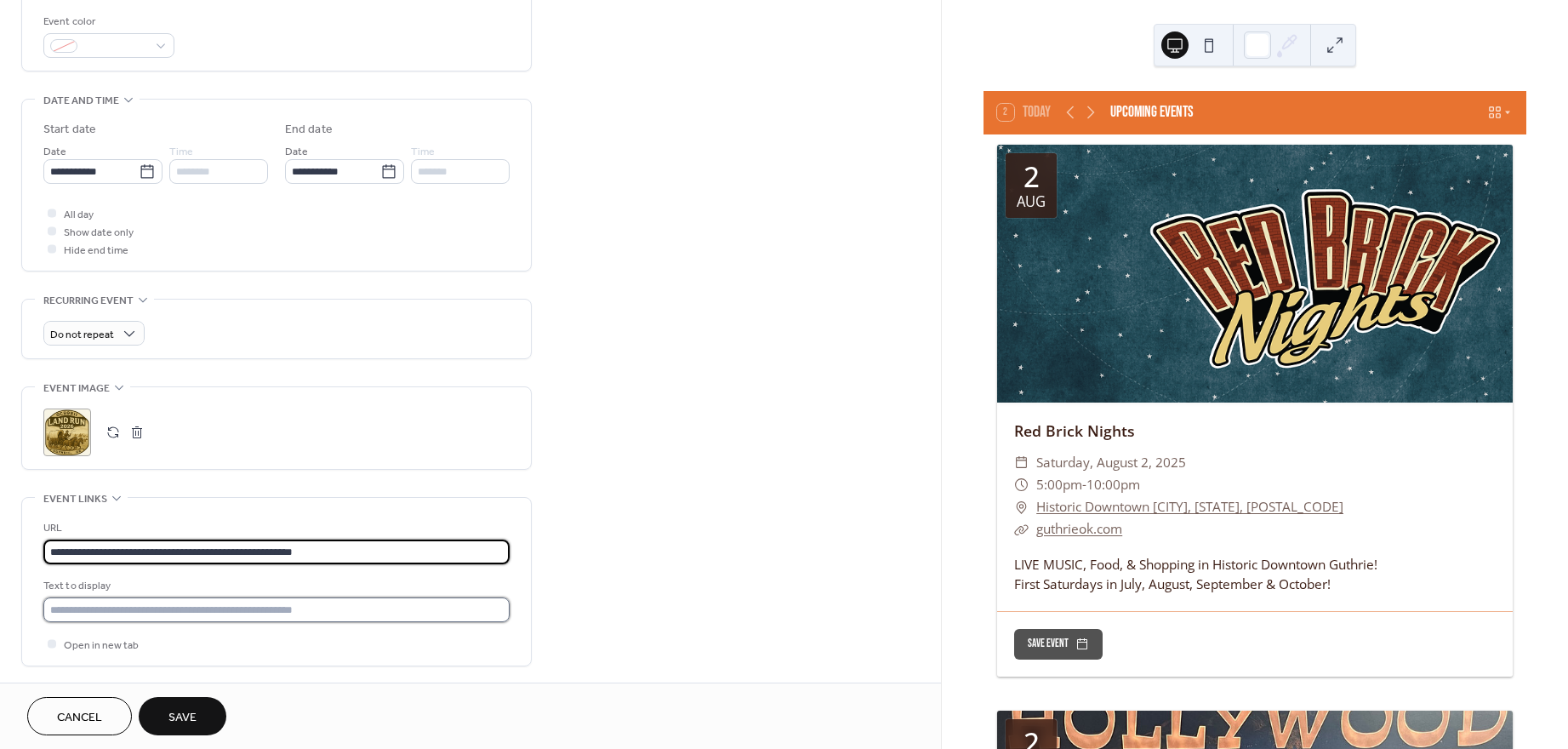 click at bounding box center (277, 609) 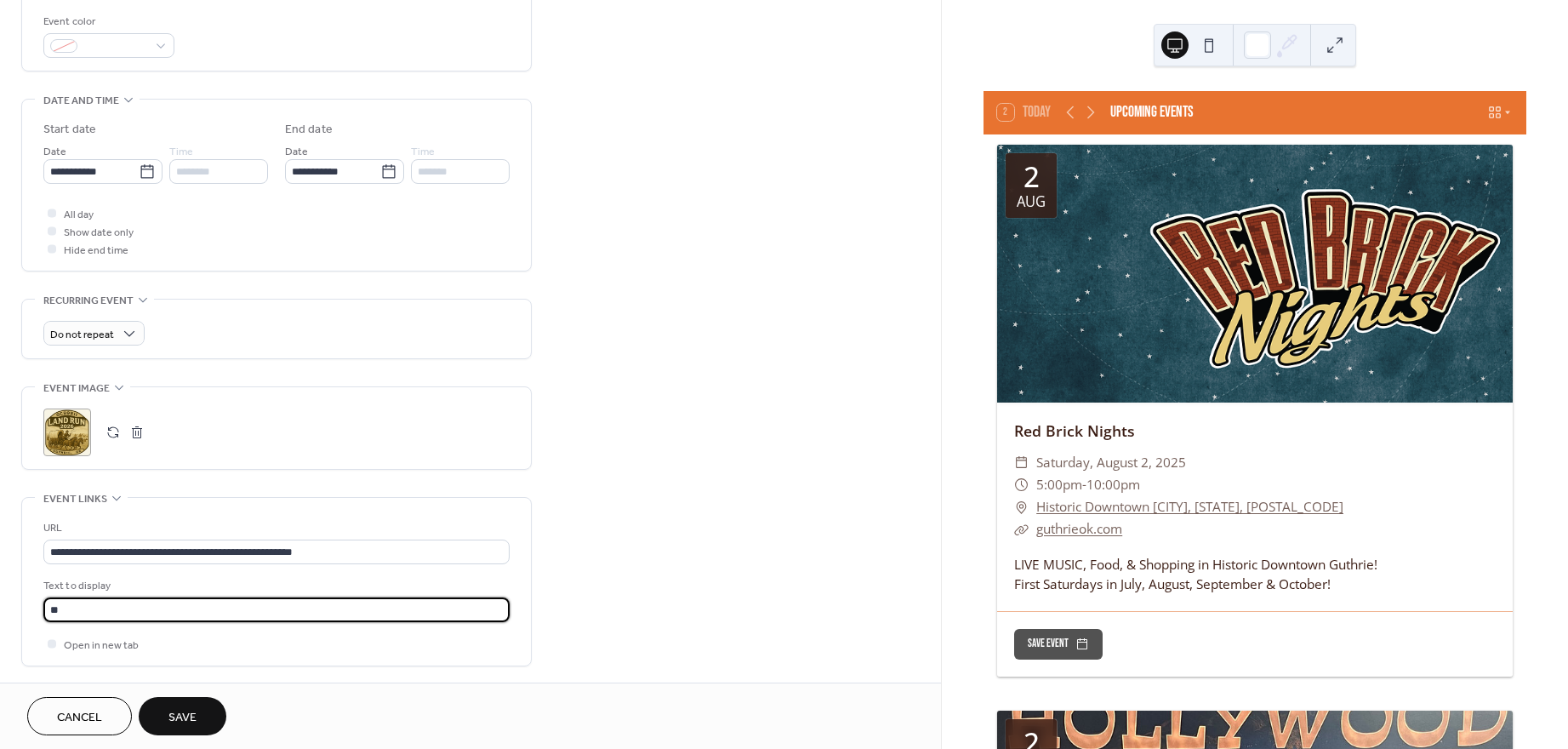 type on "*" 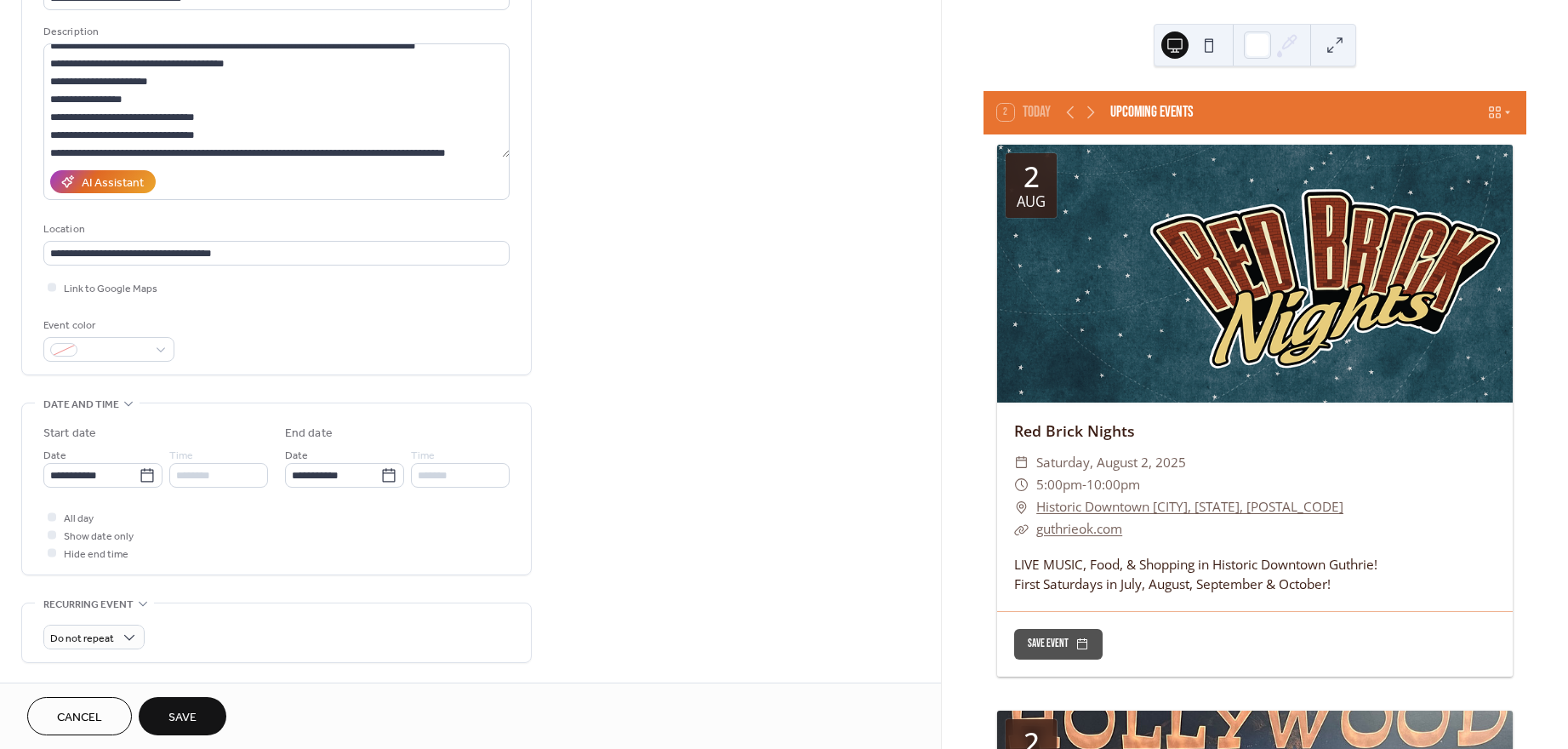 scroll, scrollTop: 150, scrollLeft: 0, axis: vertical 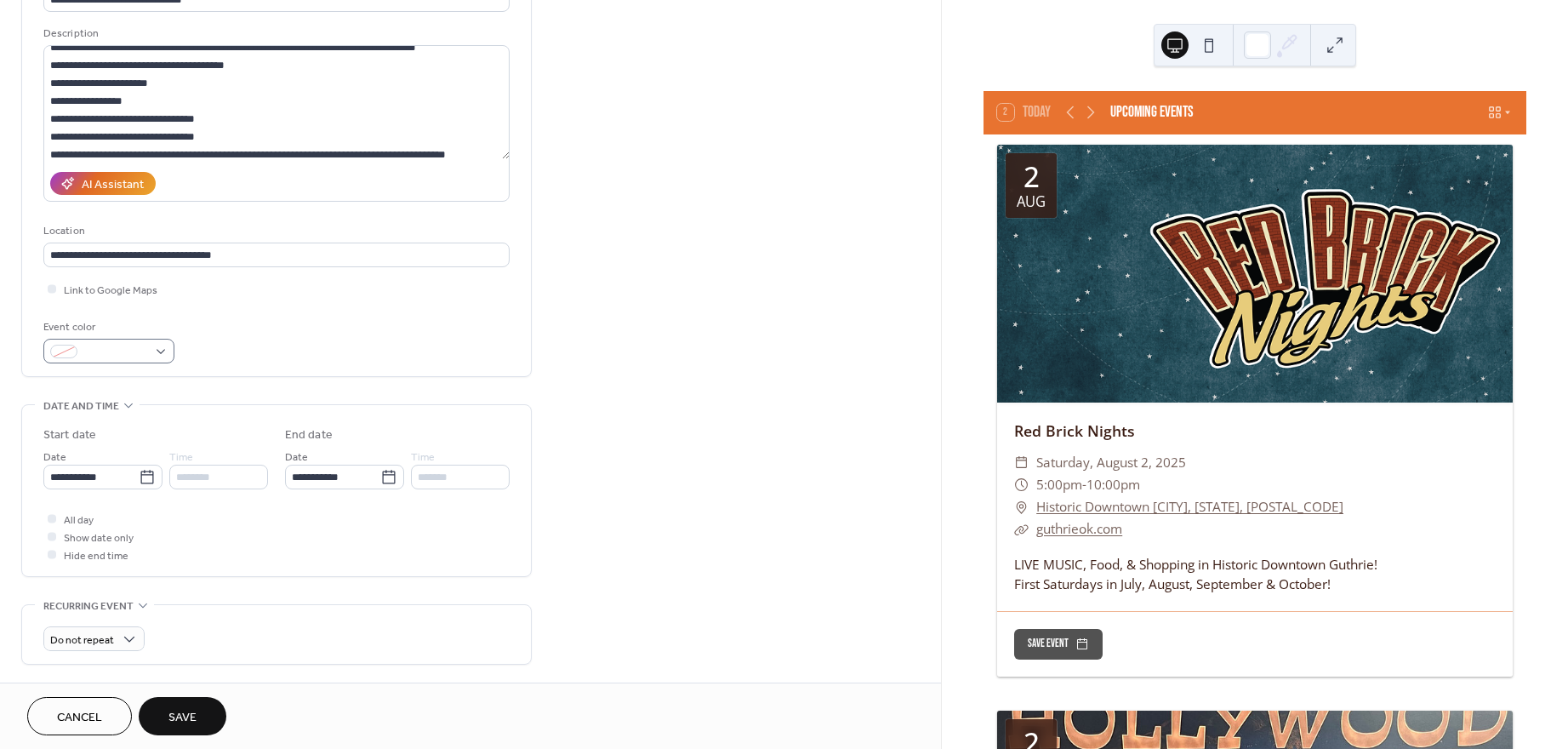 type on "**********" 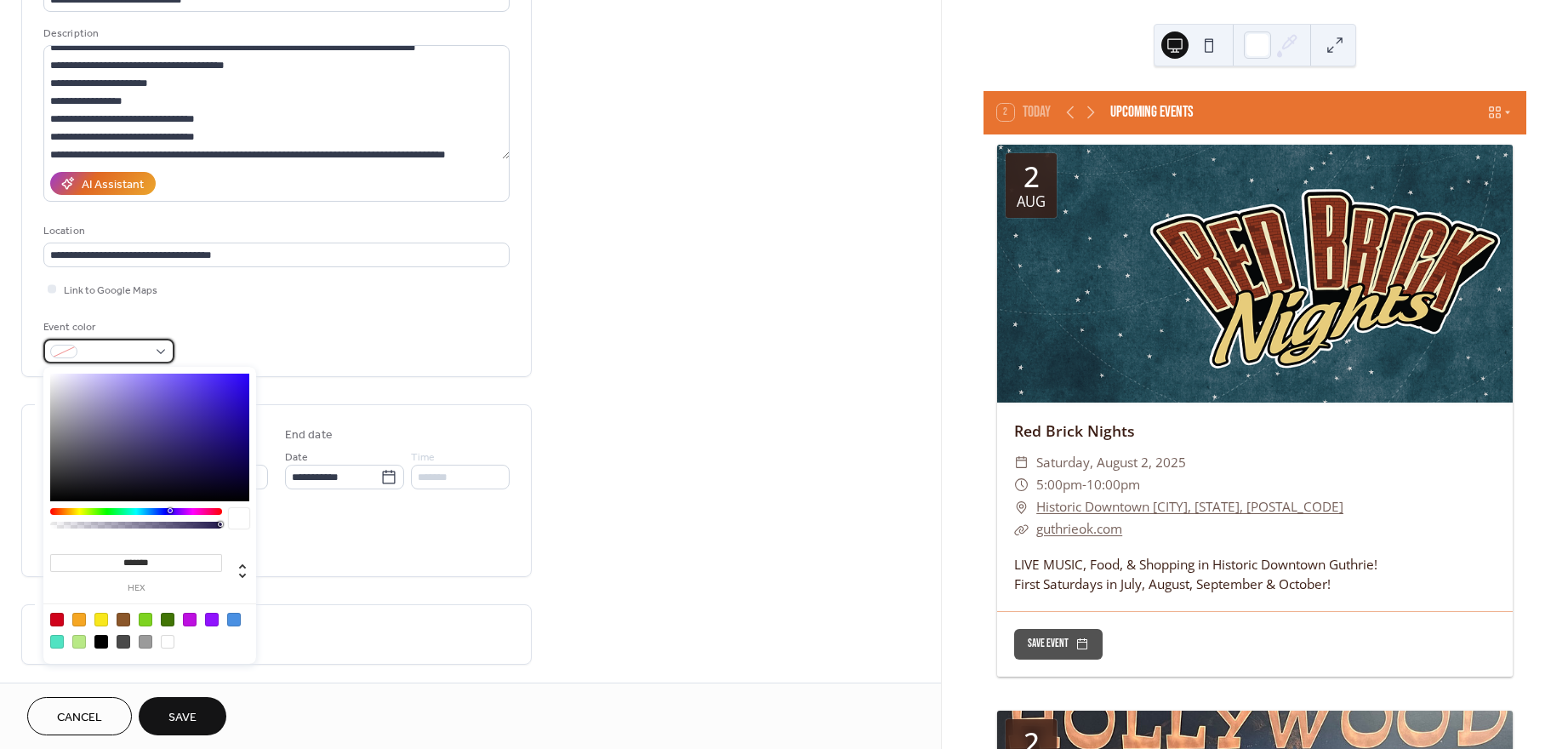 click at bounding box center (109, 351) 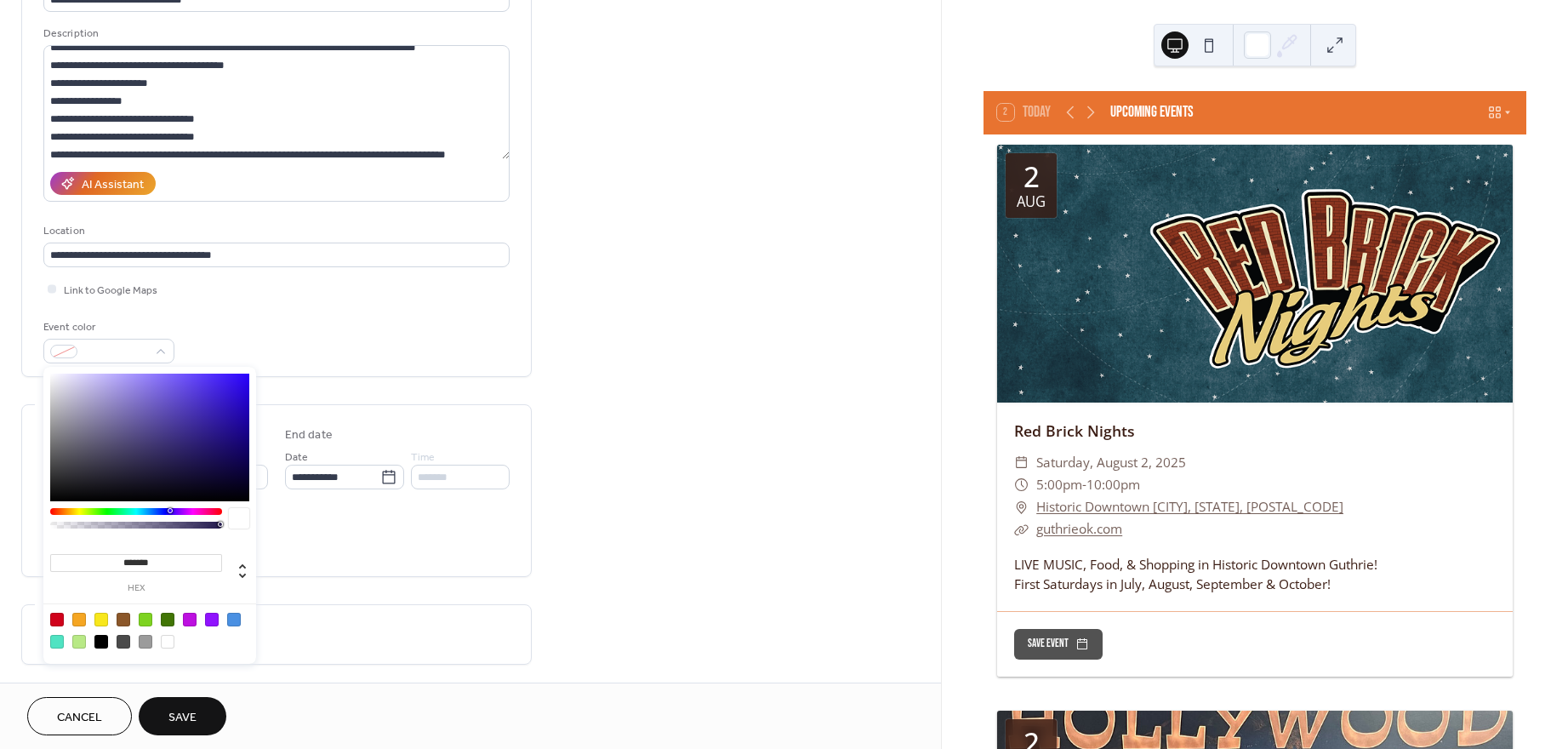 click at bounding box center [123, 620] 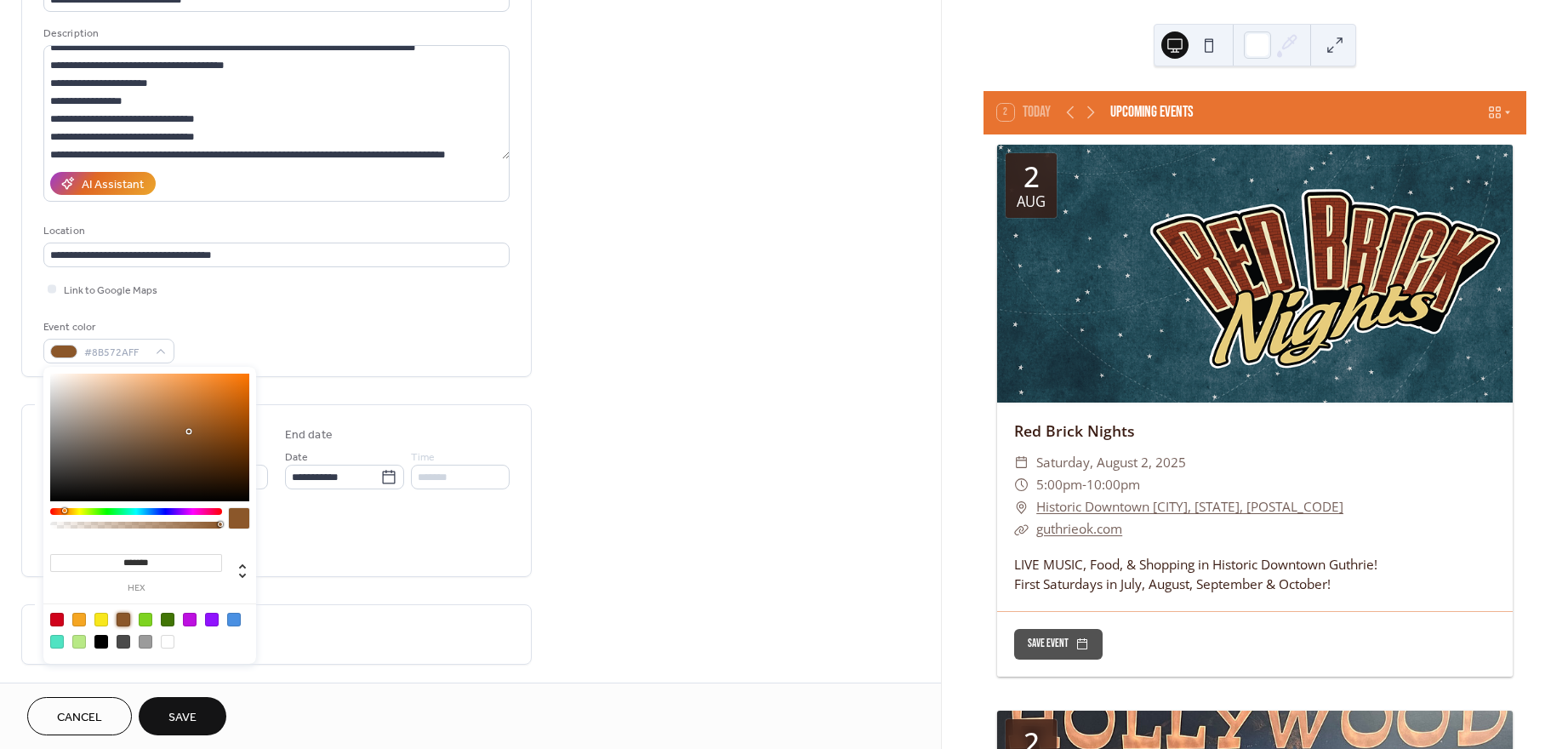 type on "***" 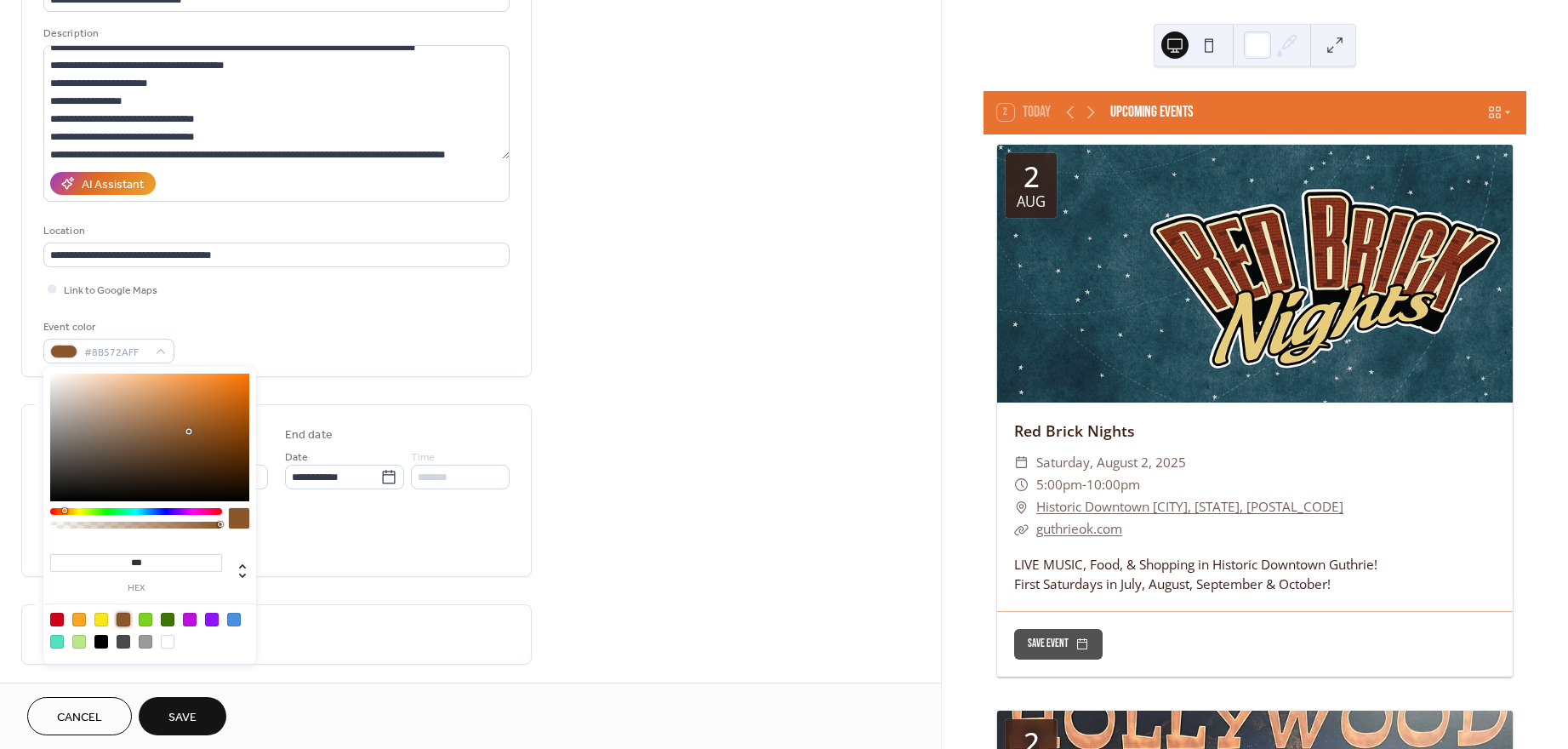 click at bounding box center [136, 525] 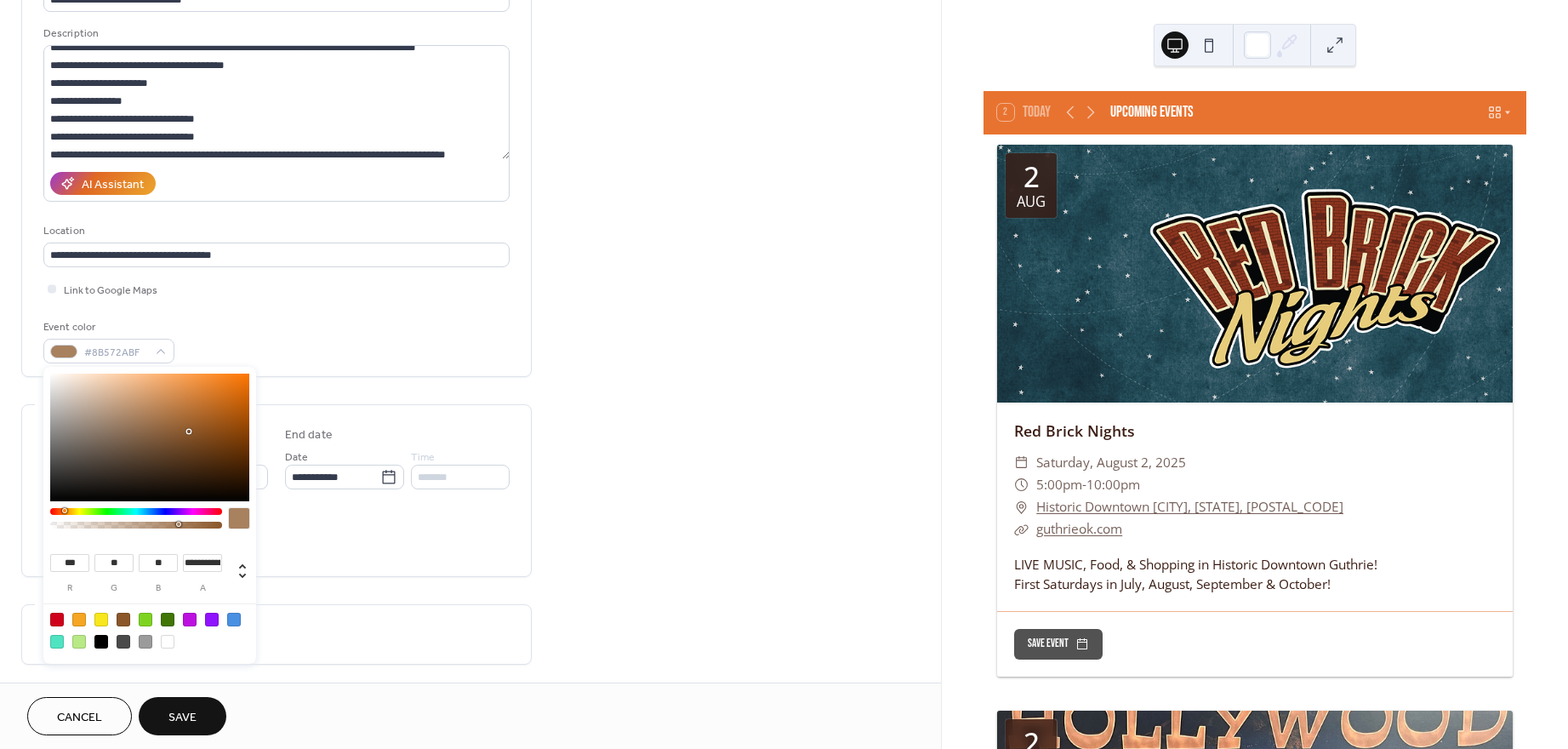 type on "**********" 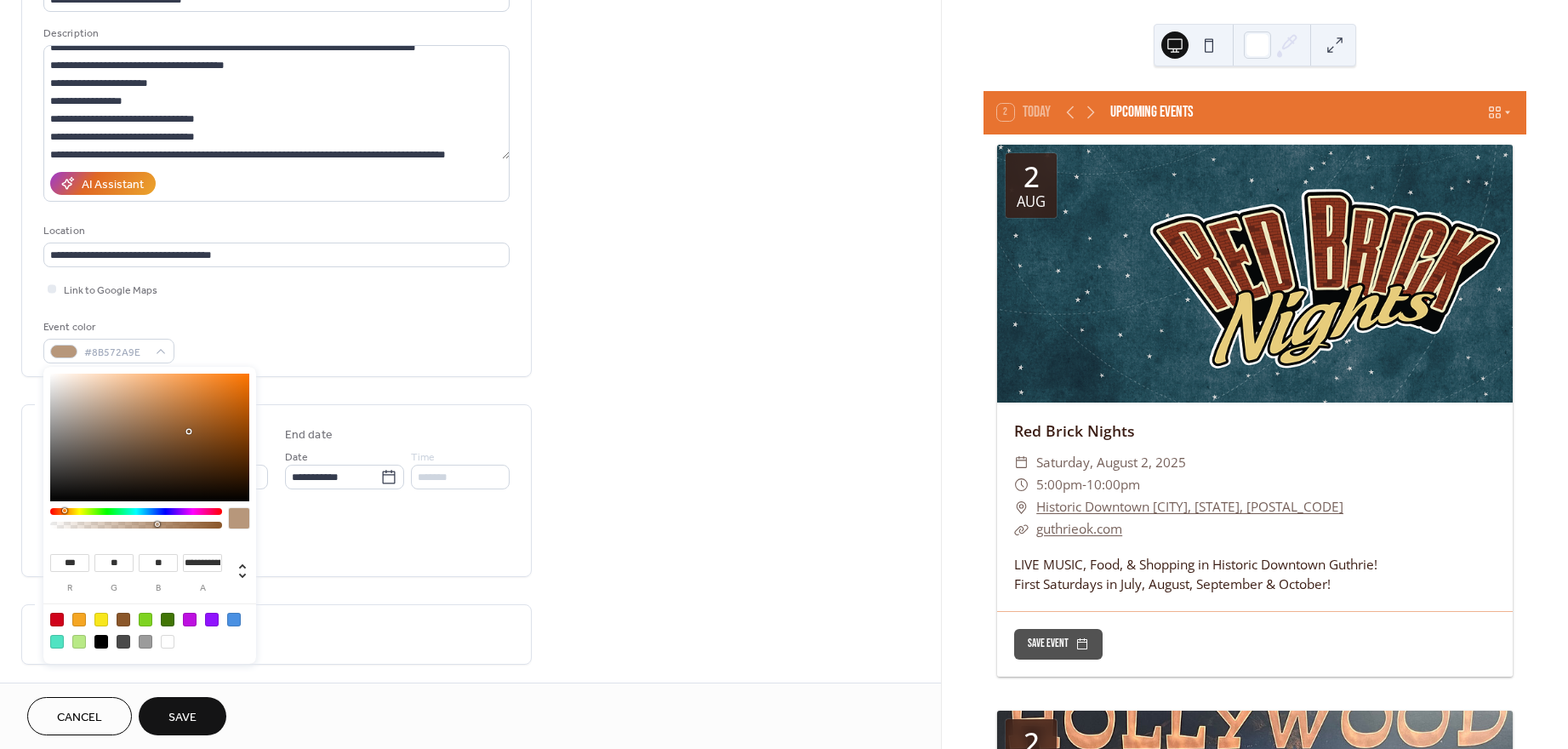 click at bounding box center (136, 525) 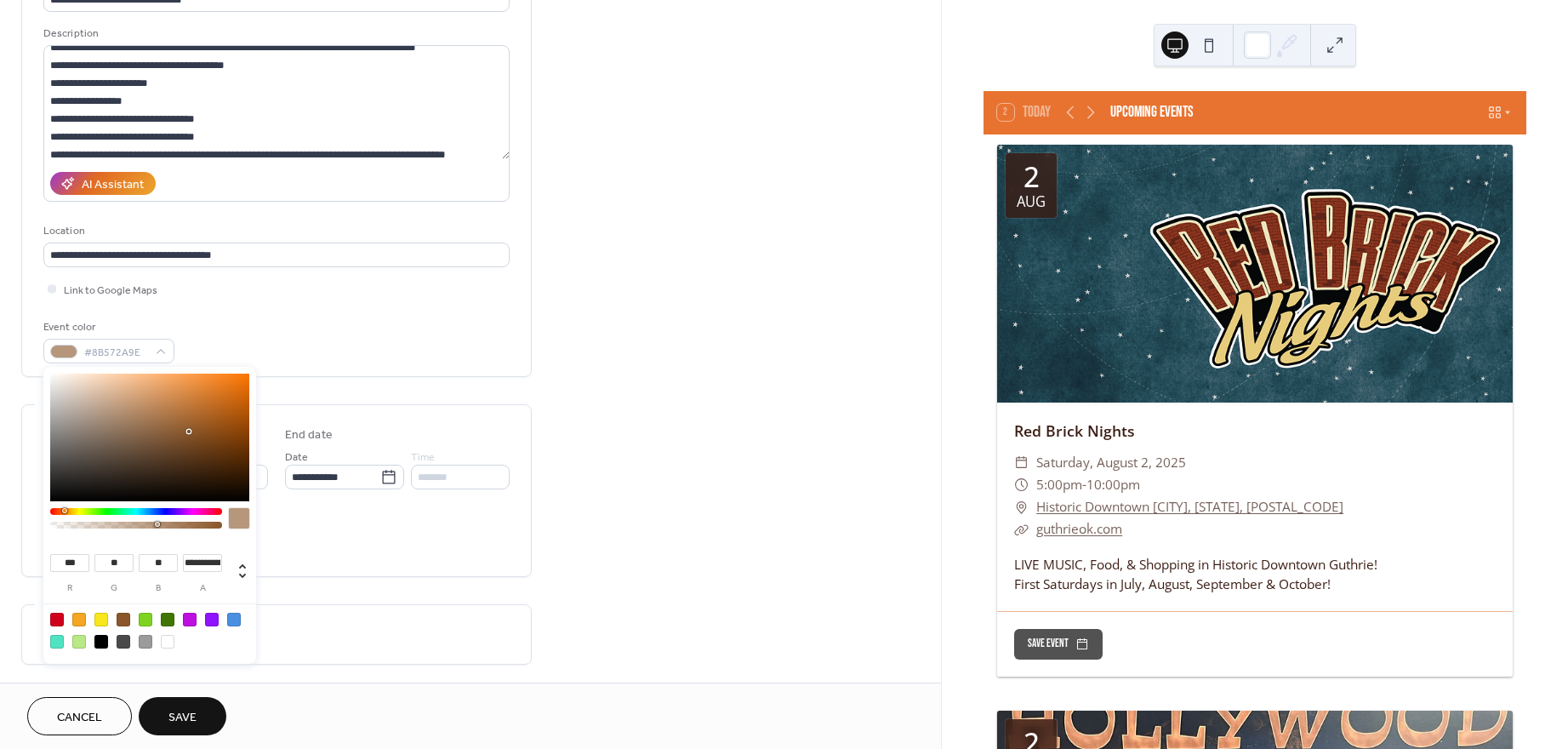 type on "***" 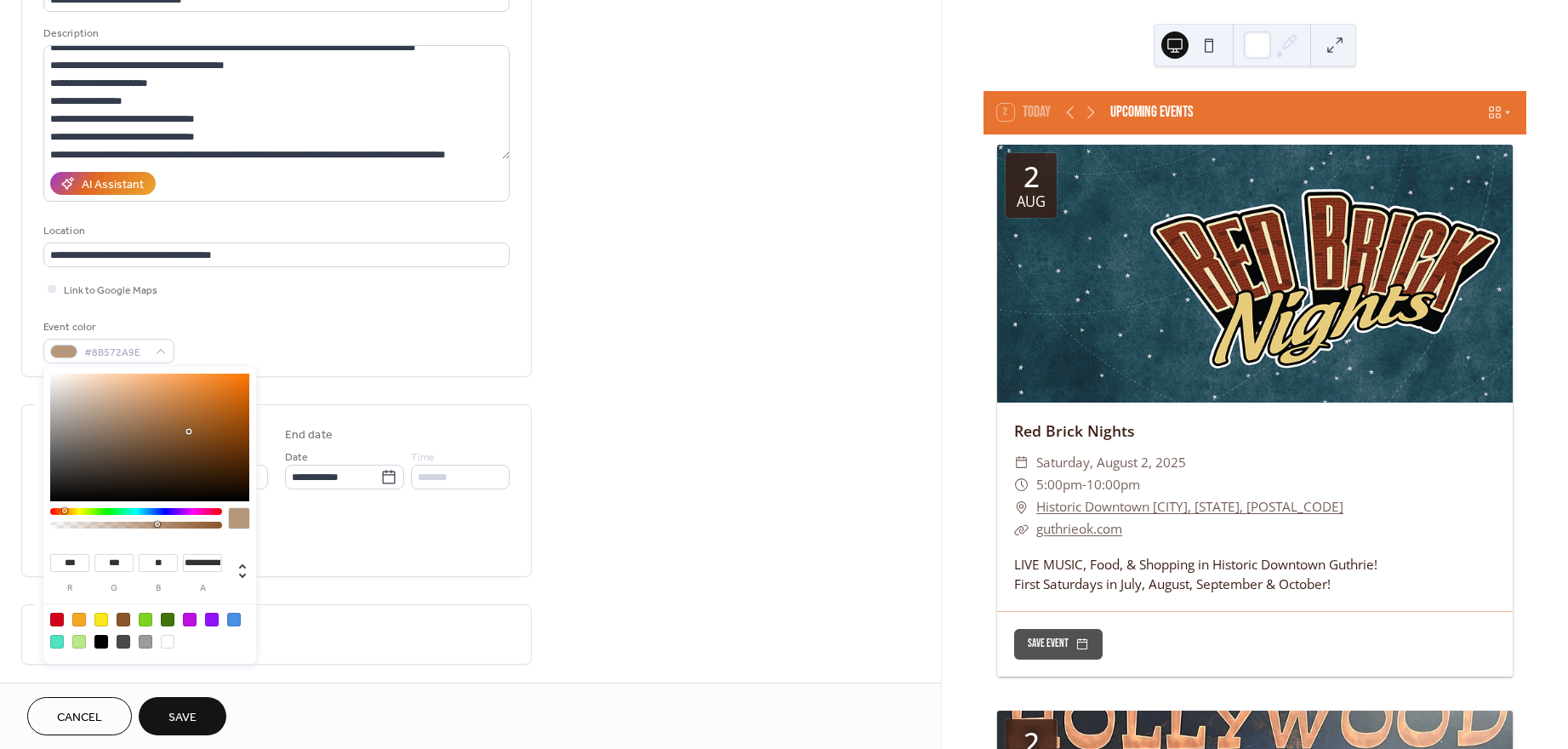 click at bounding box center (150, 437) 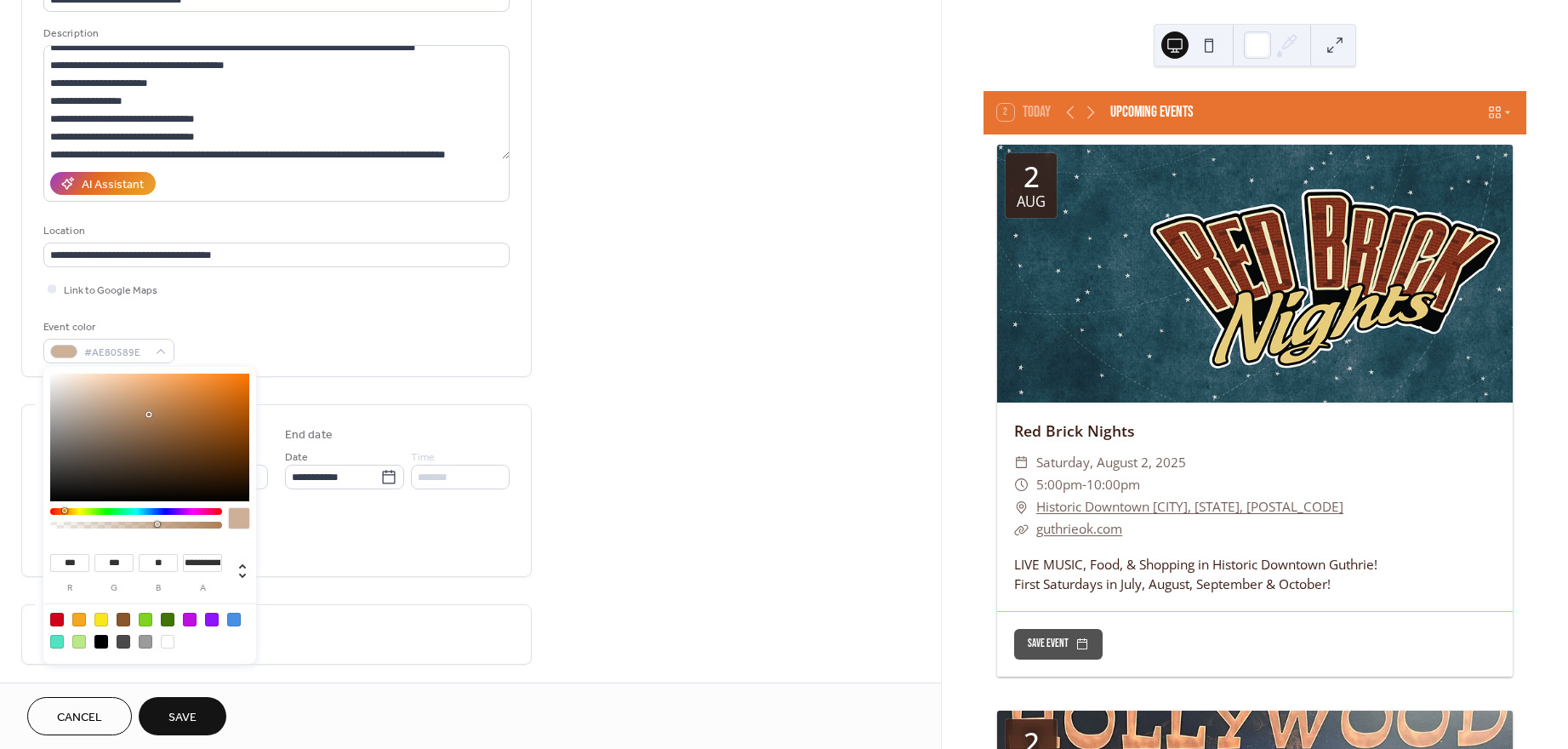 type on "***" 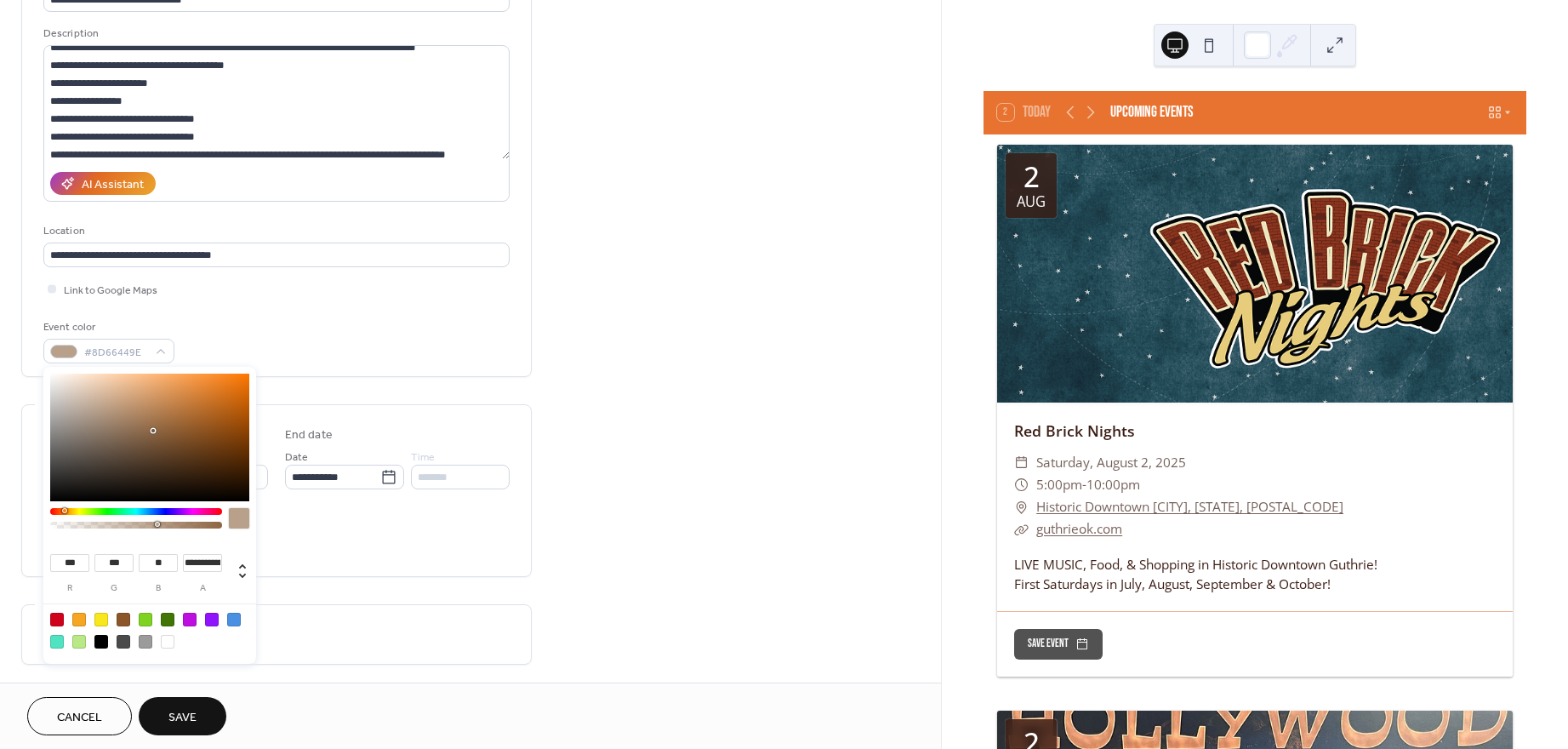 type on "***" 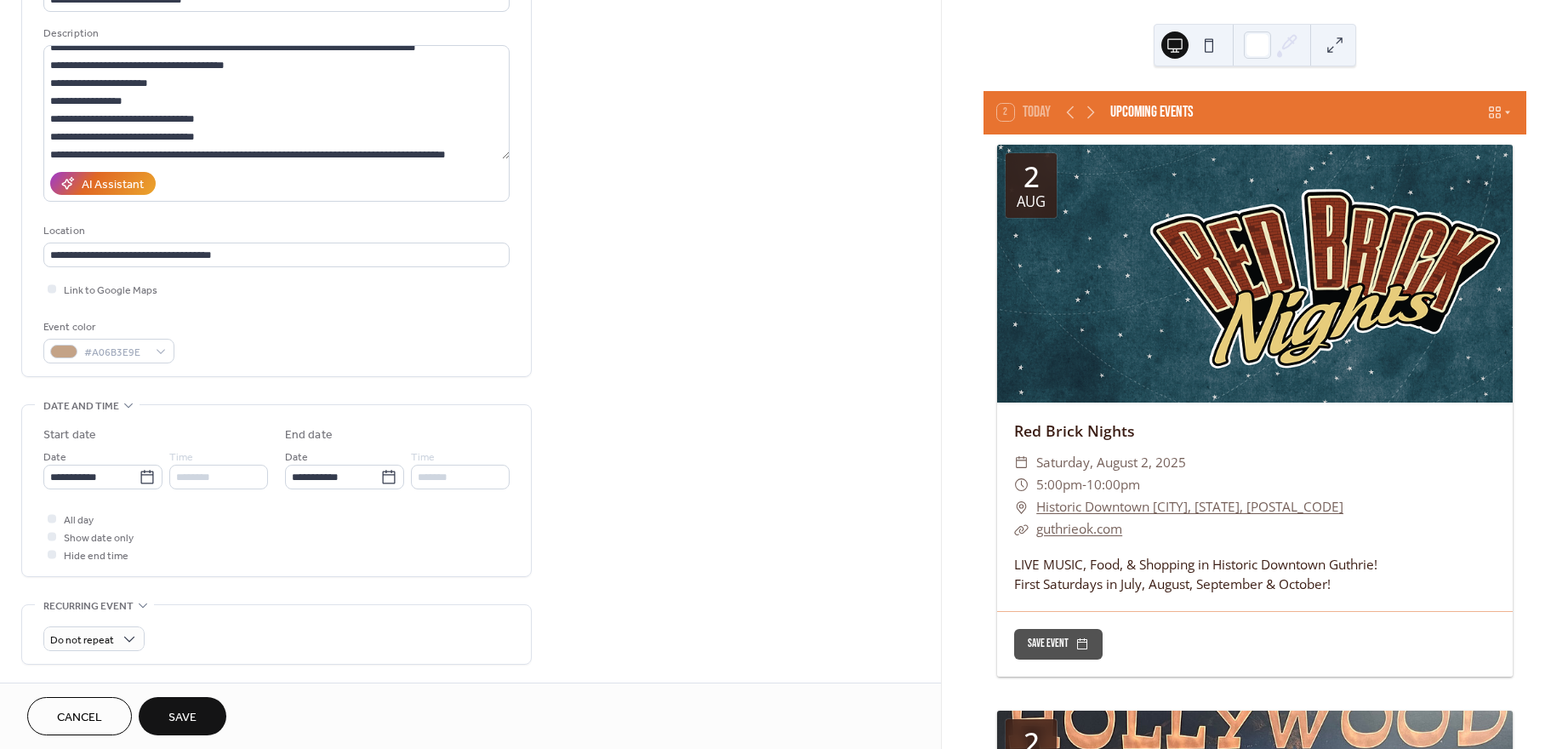 click on "**********" at bounding box center [470, 529] 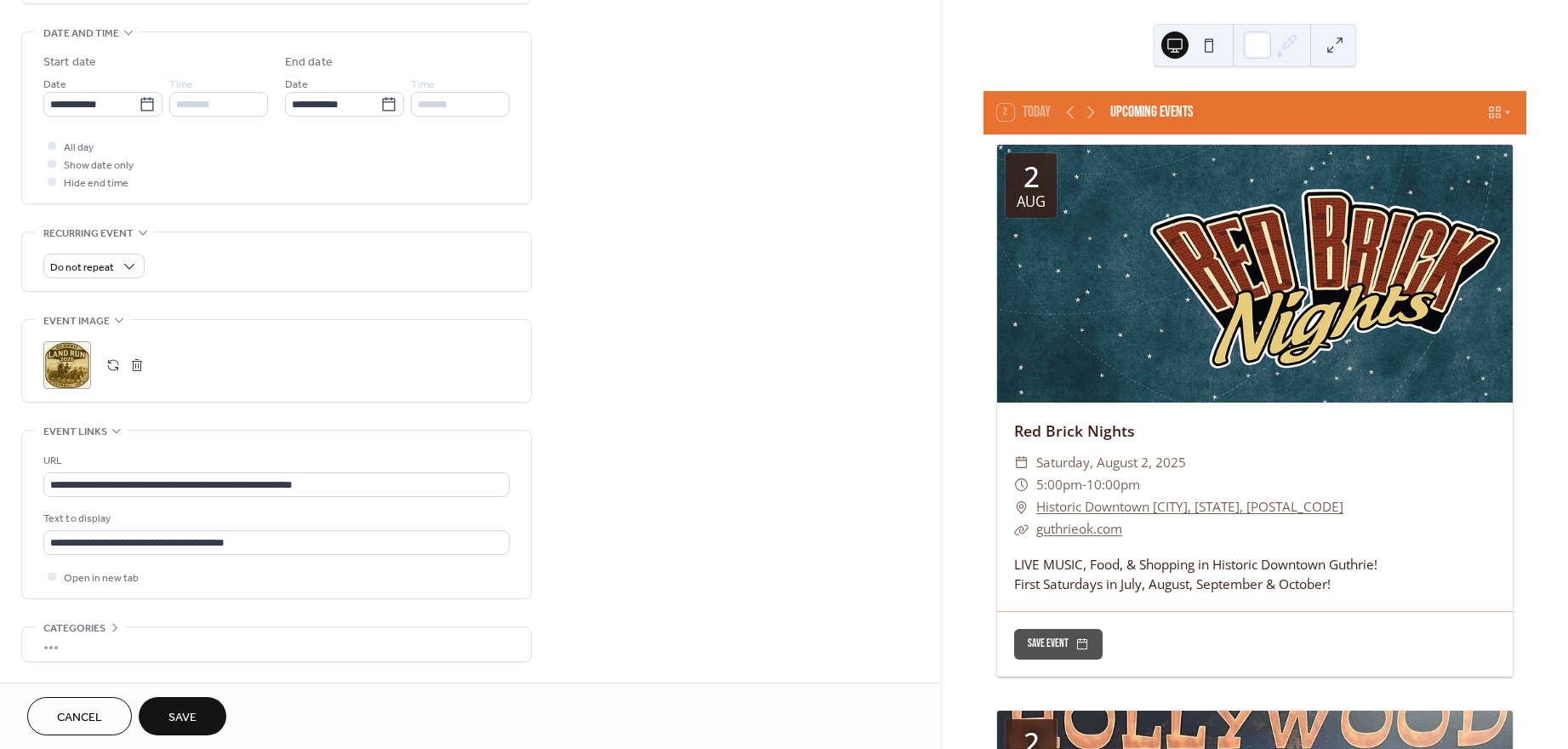 scroll, scrollTop: 583, scrollLeft: 0, axis: vertical 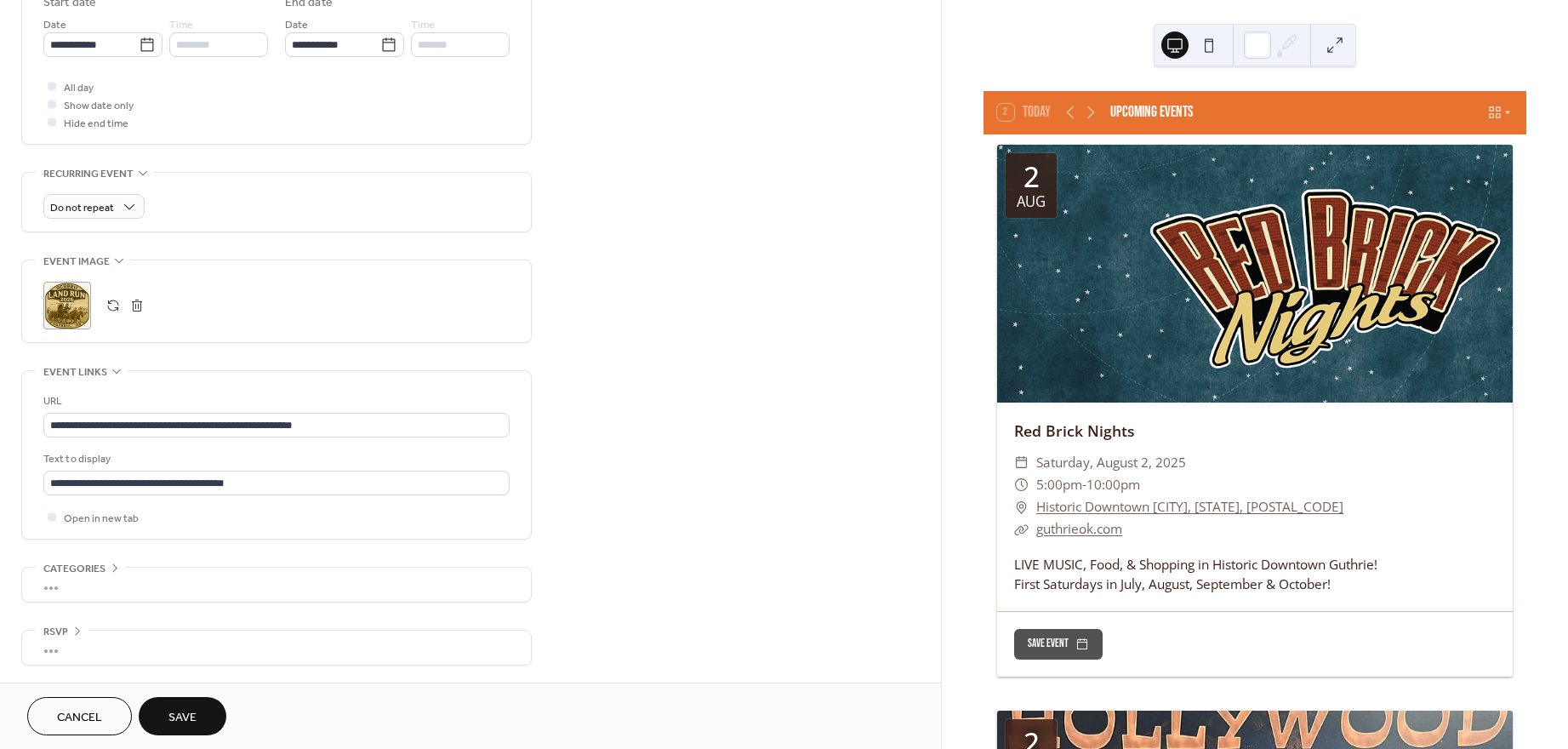 click on "Save" at bounding box center (182, 718) 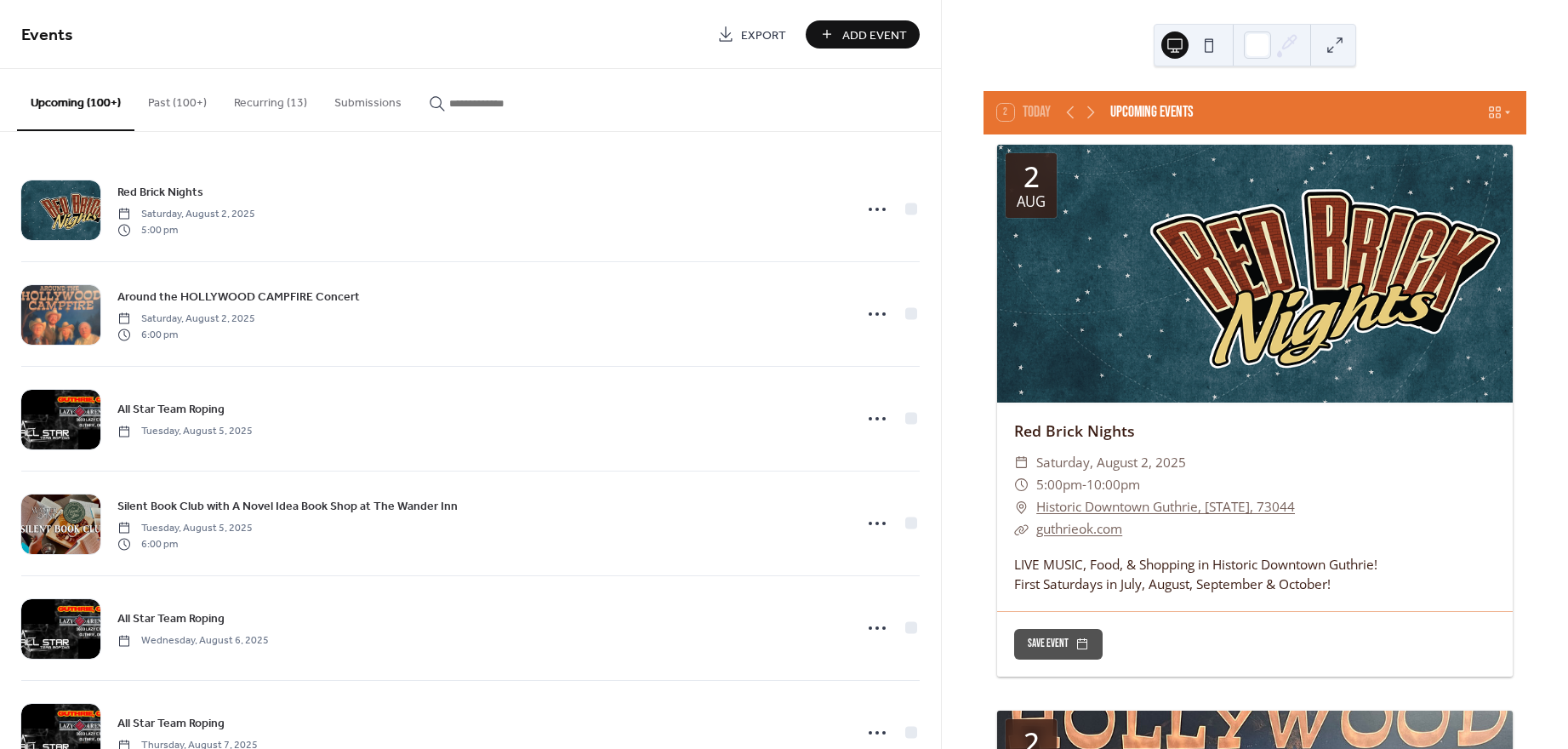 scroll, scrollTop: 0, scrollLeft: 0, axis: both 